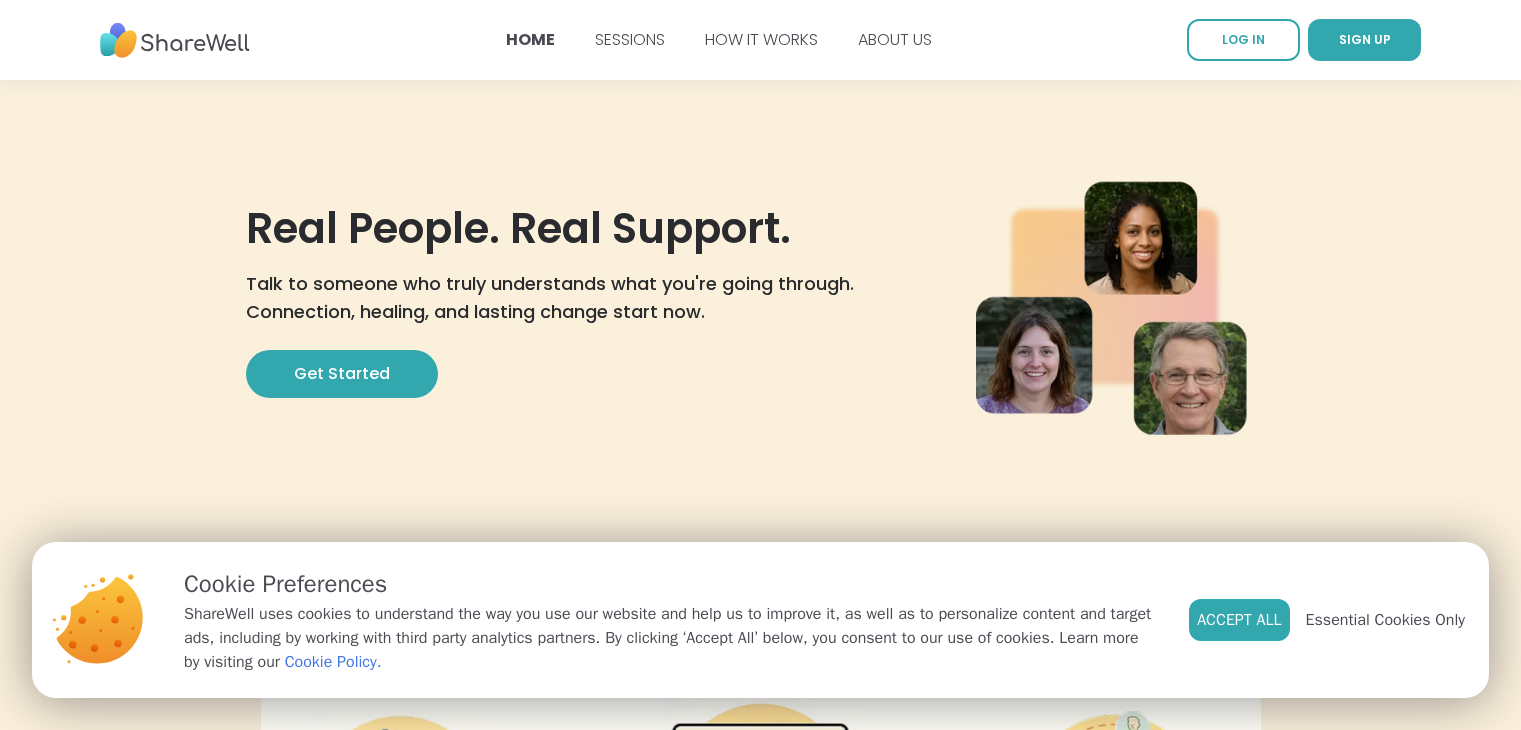 scroll, scrollTop: 192, scrollLeft: 0, axis: vertical 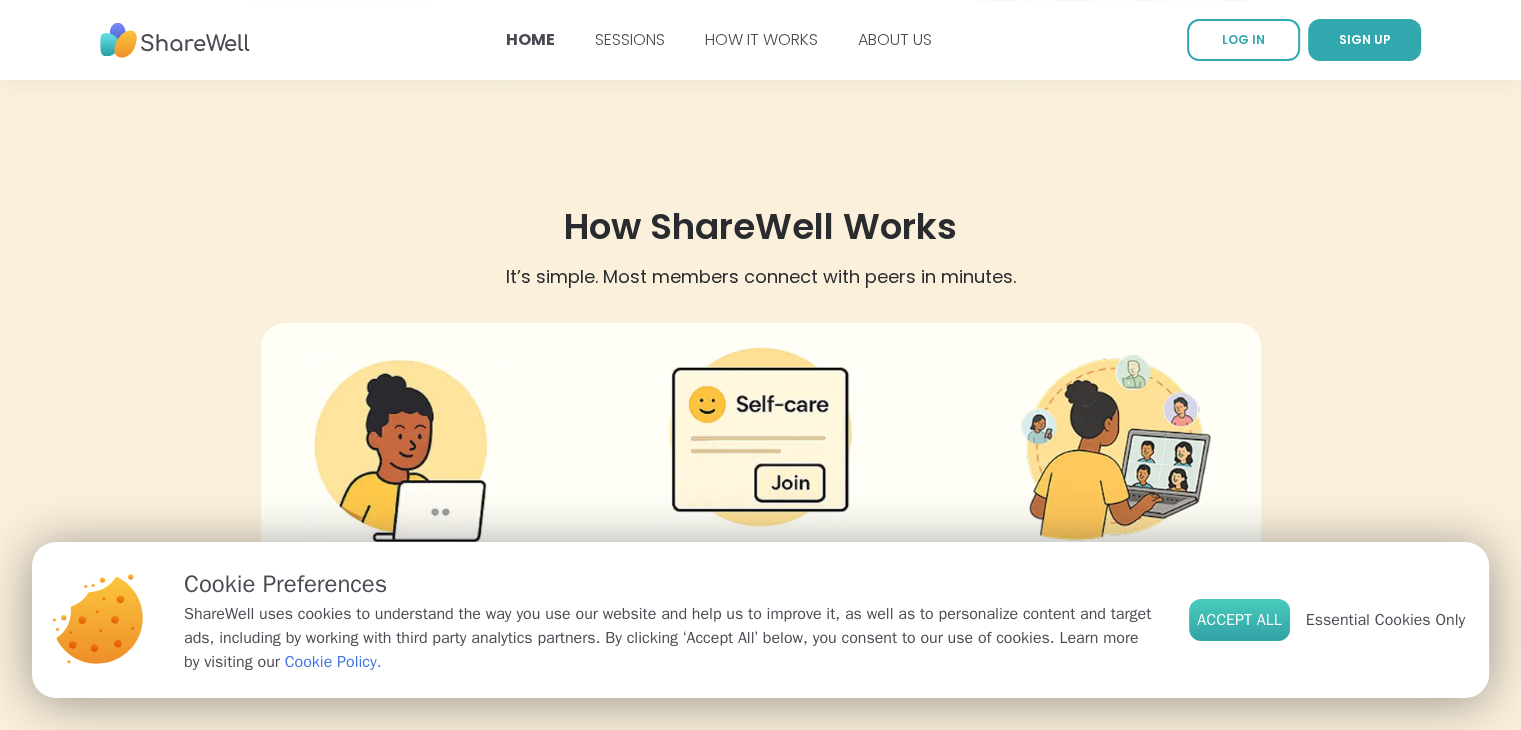 click on "Accept All" at bounding box center (1239, 620) 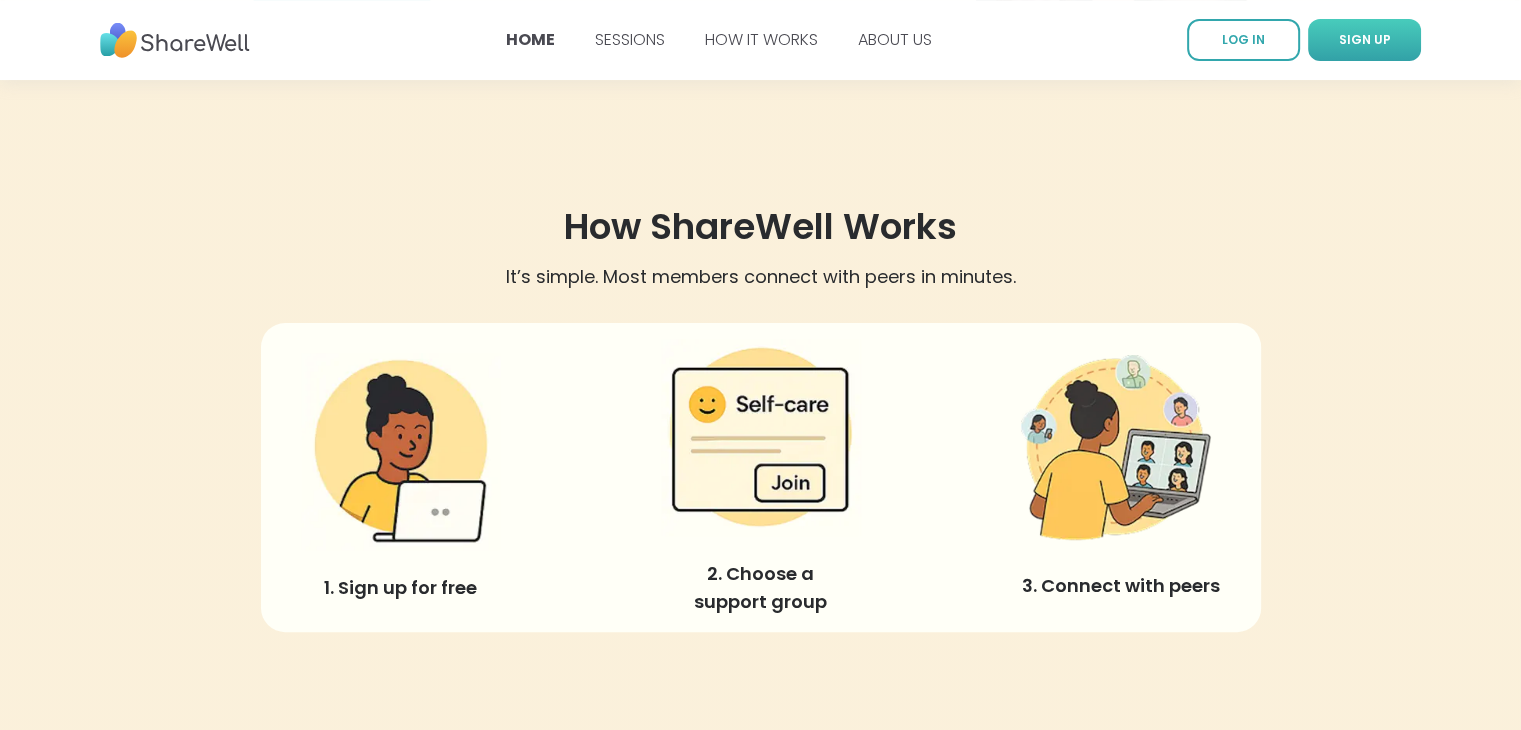 click on "SIGN UP" at bounding box center (1365, 40) 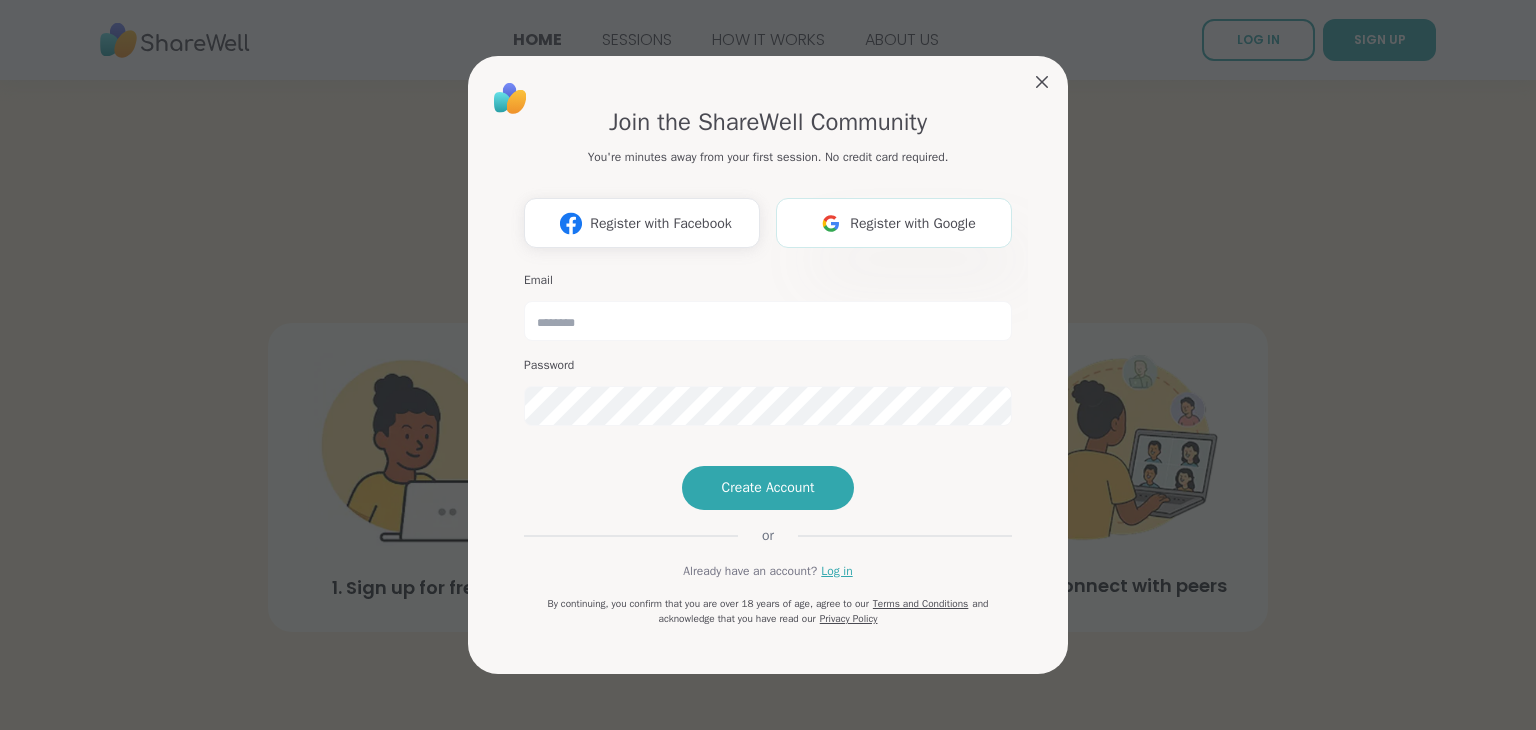 click on "Register with Google" at bounding box center (894, 223) 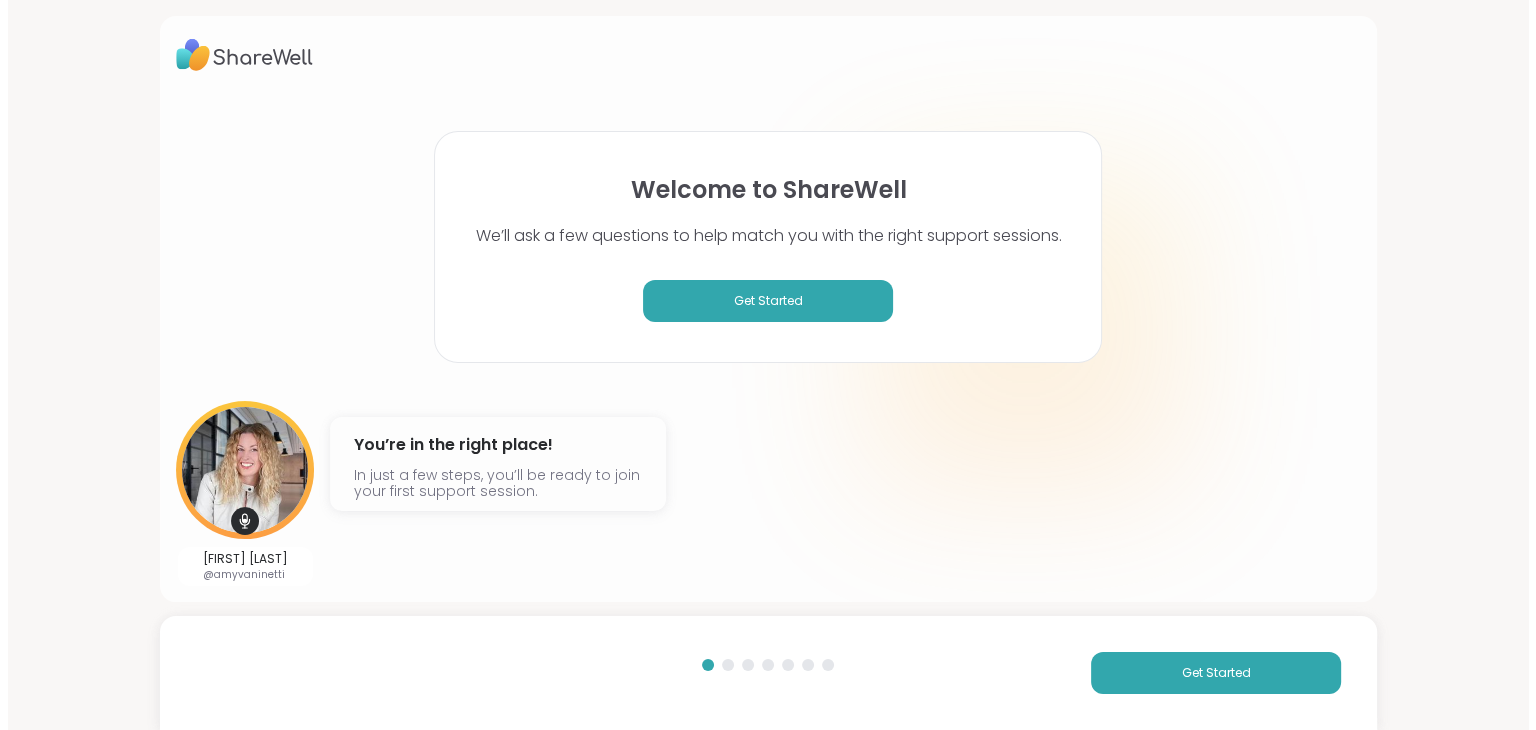 scroll, scrollTop: 0, scrollLeft: 0, axis: both 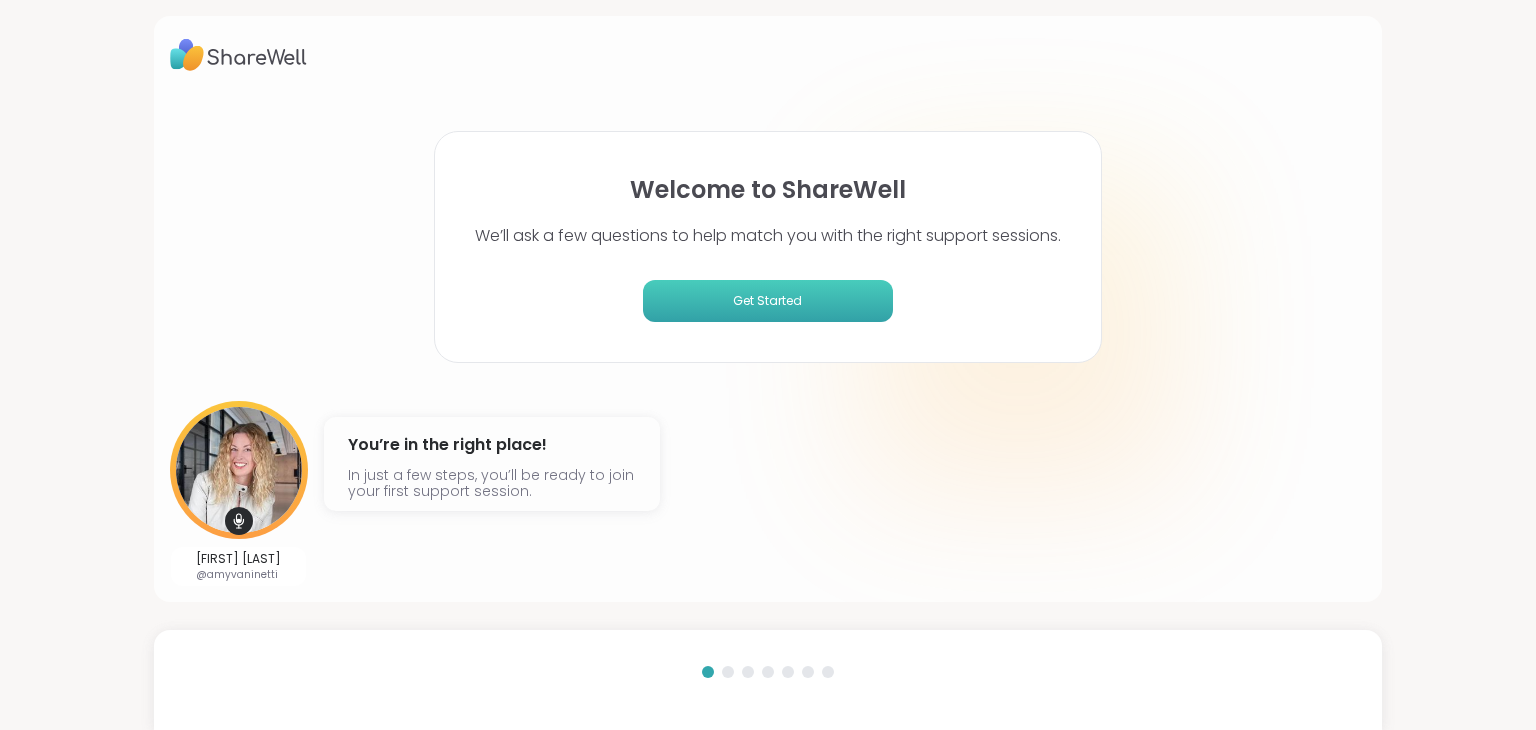 click on "Get Started" at bounding box center [768, 301] 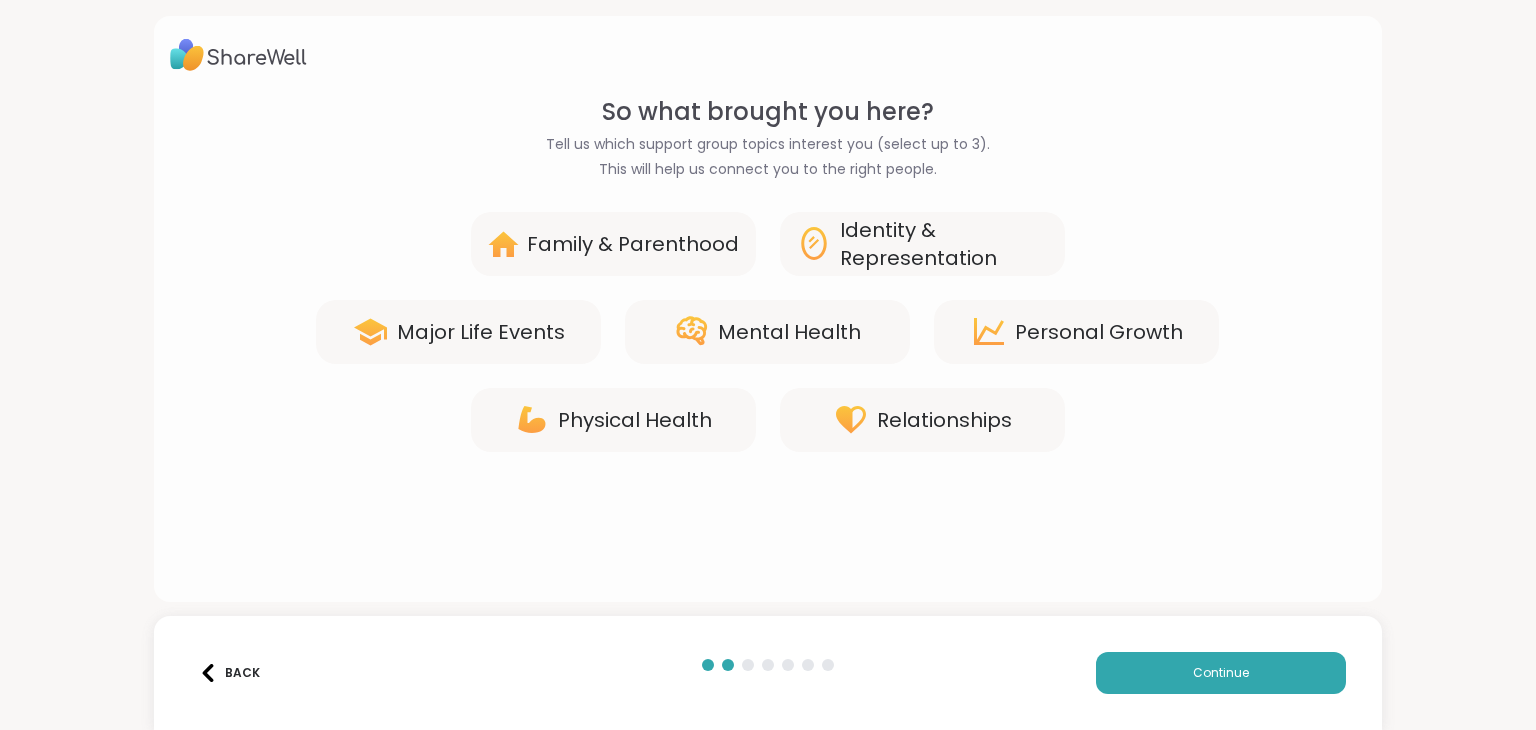 click on "Identity & Representation" at bounding box center [944, 244] 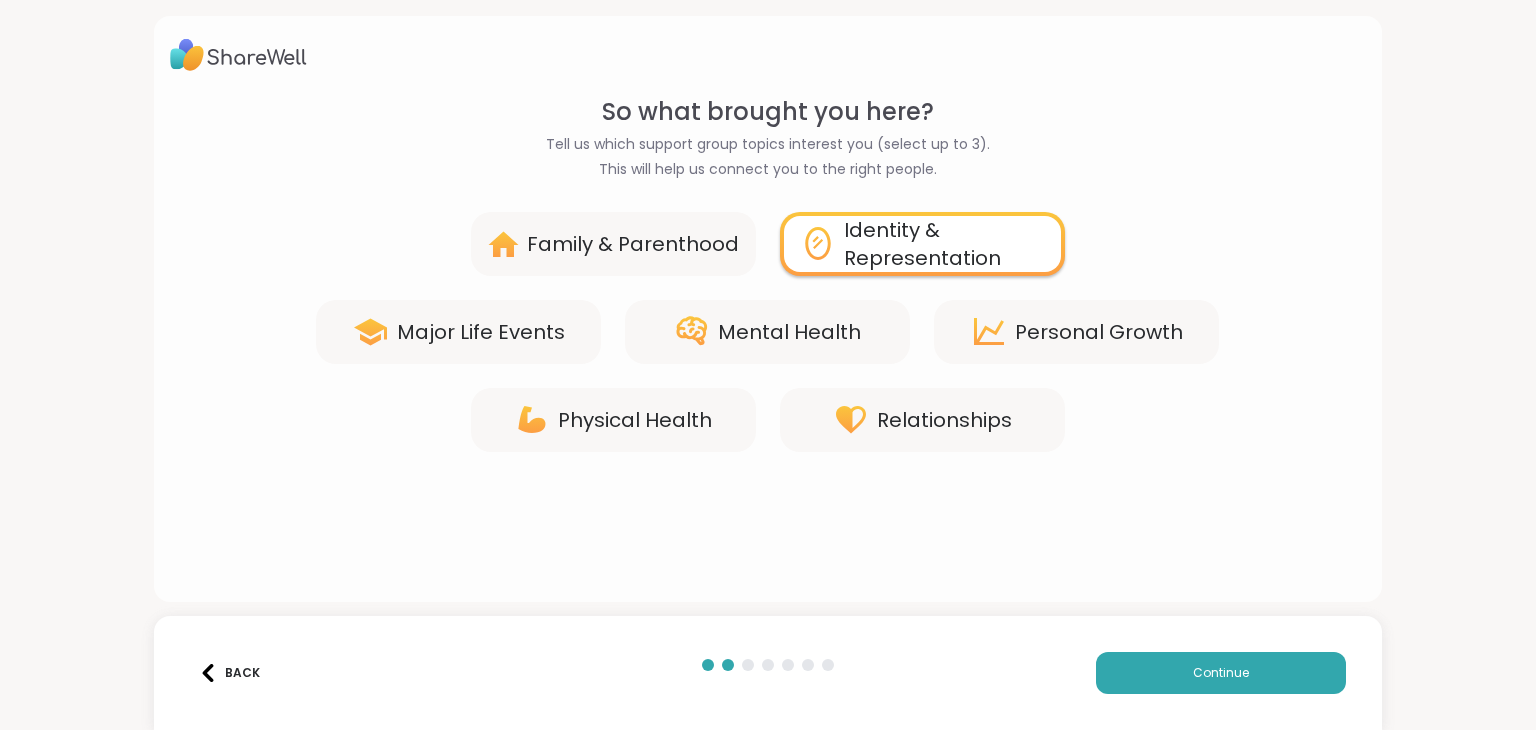 click on "Personal Growth" at bounding box center [1099, 332] 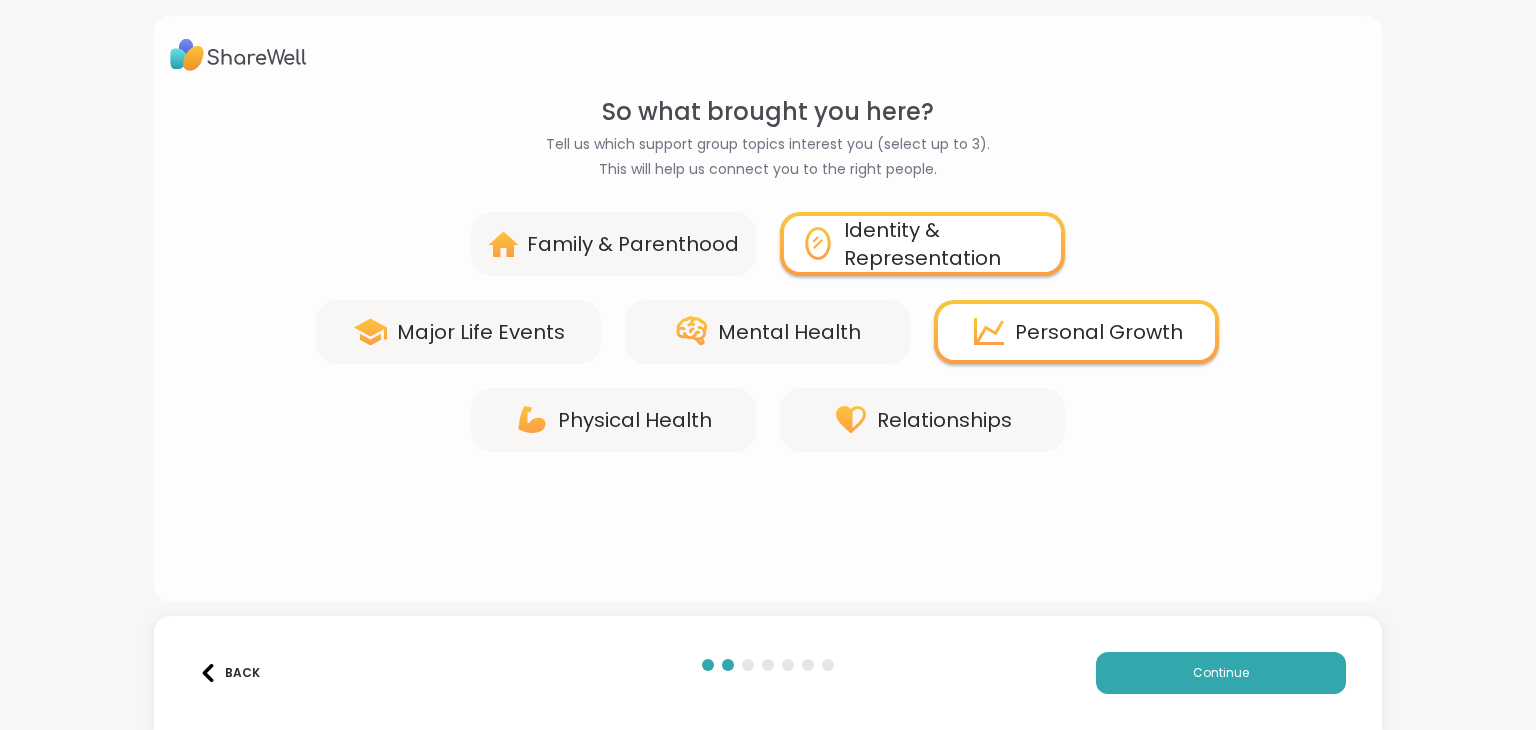 click on "Family & Parenthood" at bounding box center [633, 244] 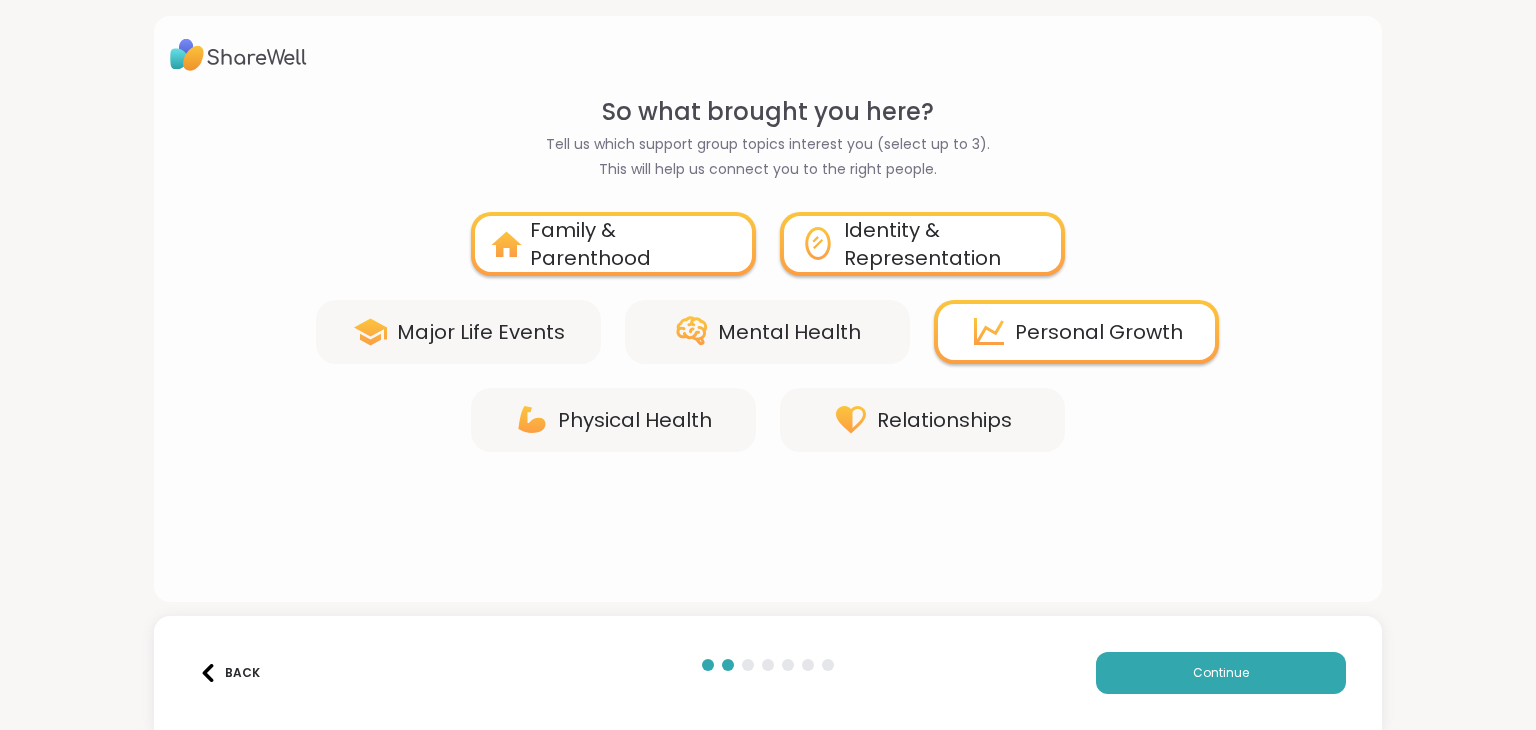click on "Physical Health Relationships" at bounding box center (768, 420) 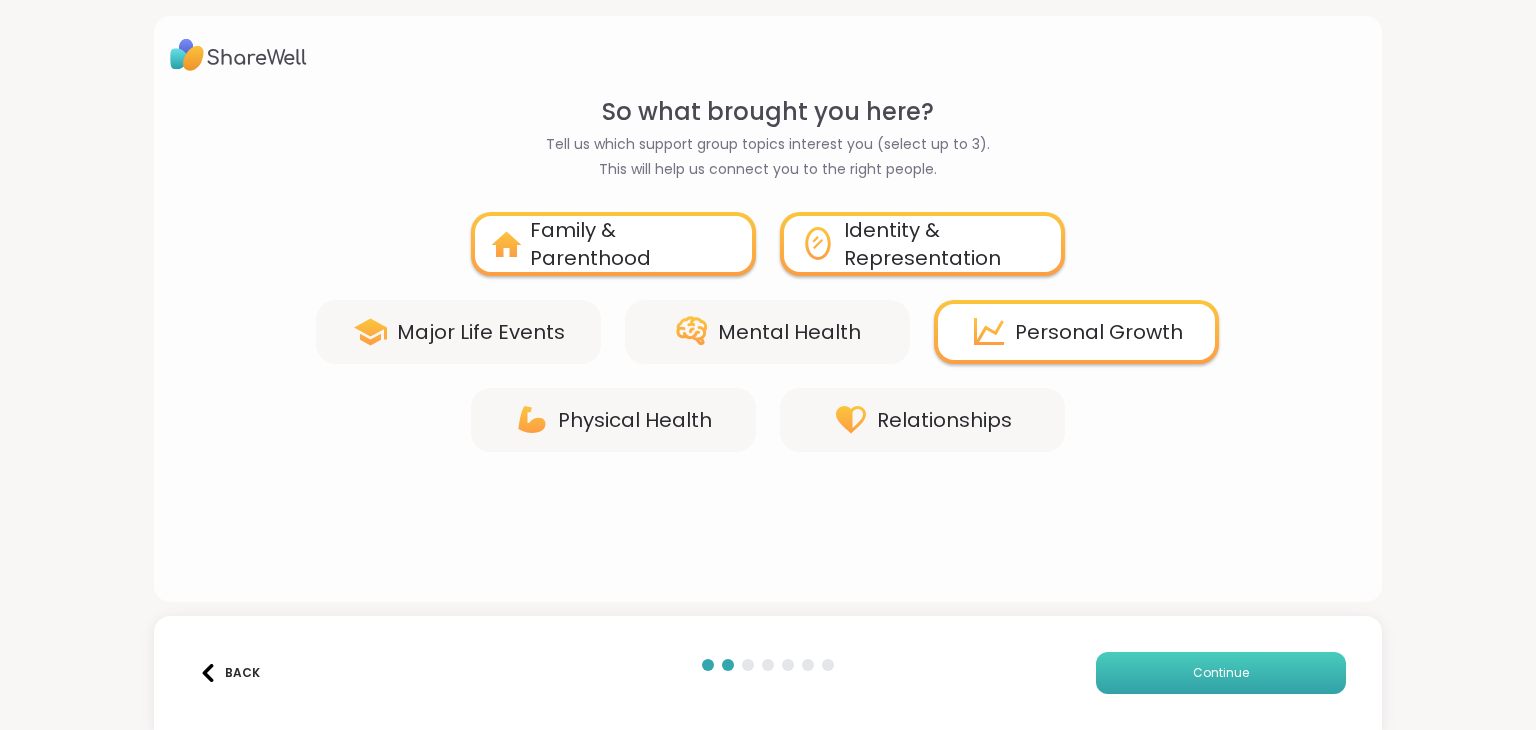 click on "Continue" at bounding box center (1221, 673) 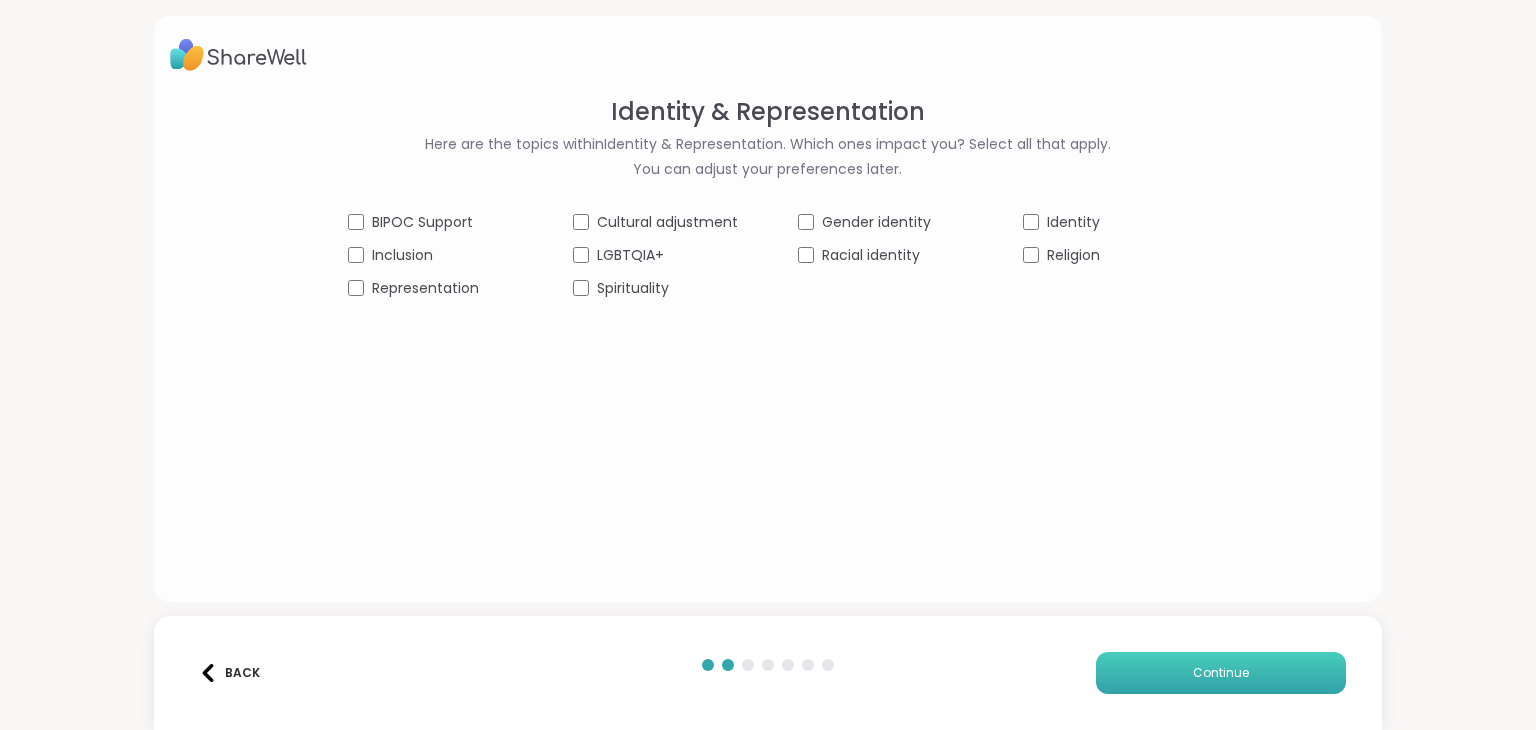click on "Continue" at bounding box center (1221, 673) 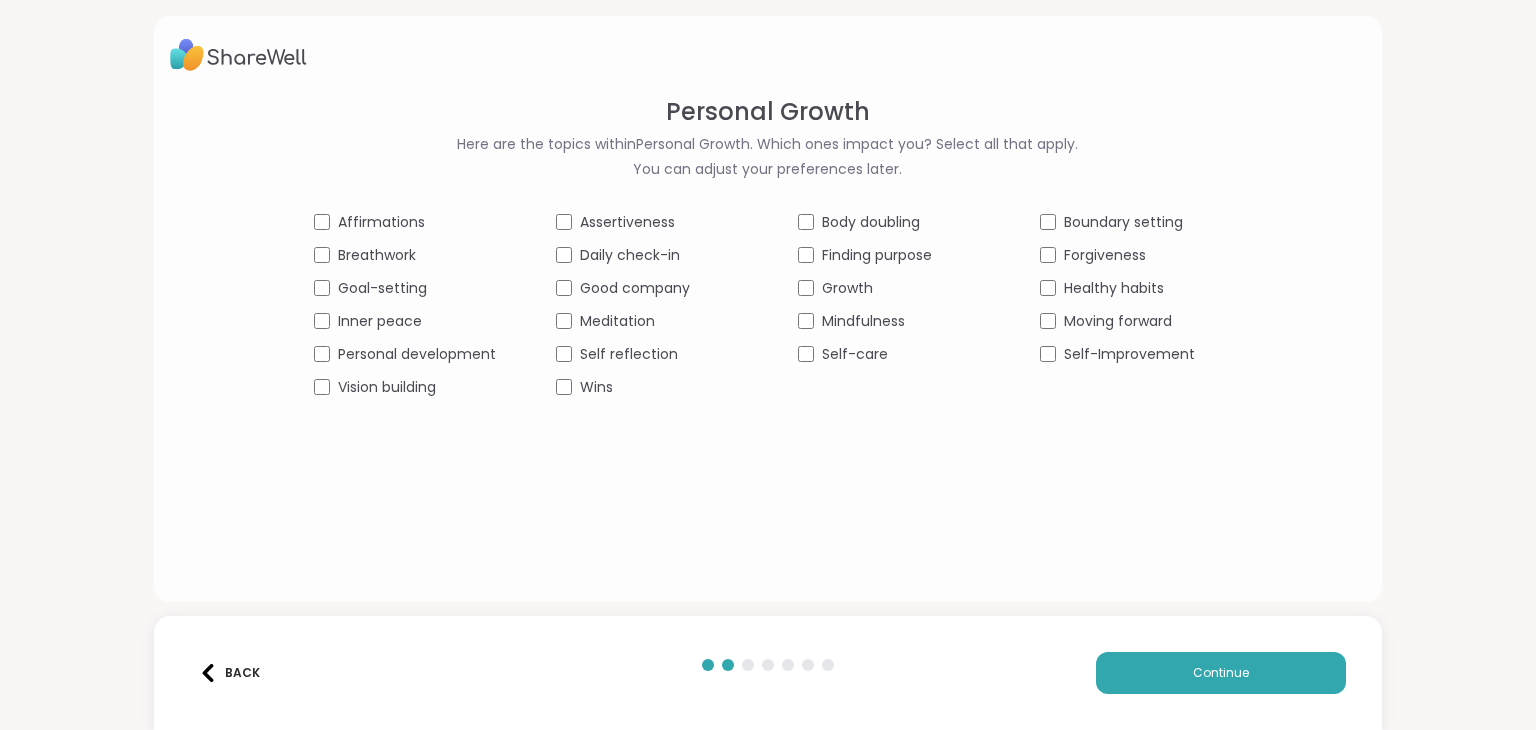 click on "Self-Improvement" at bounding box center (1131, 354) 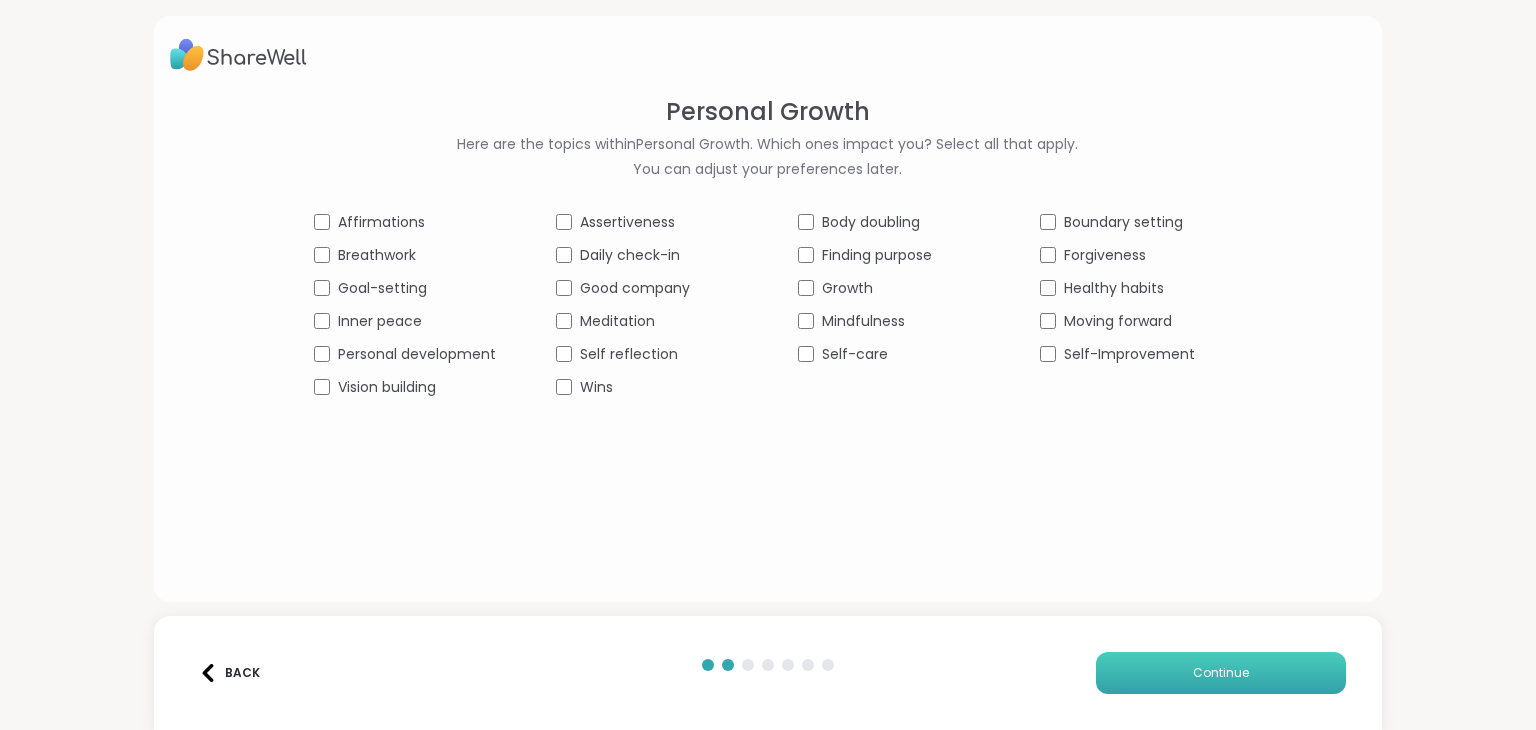 click on "Continue" at bounding box center [1221, 673] 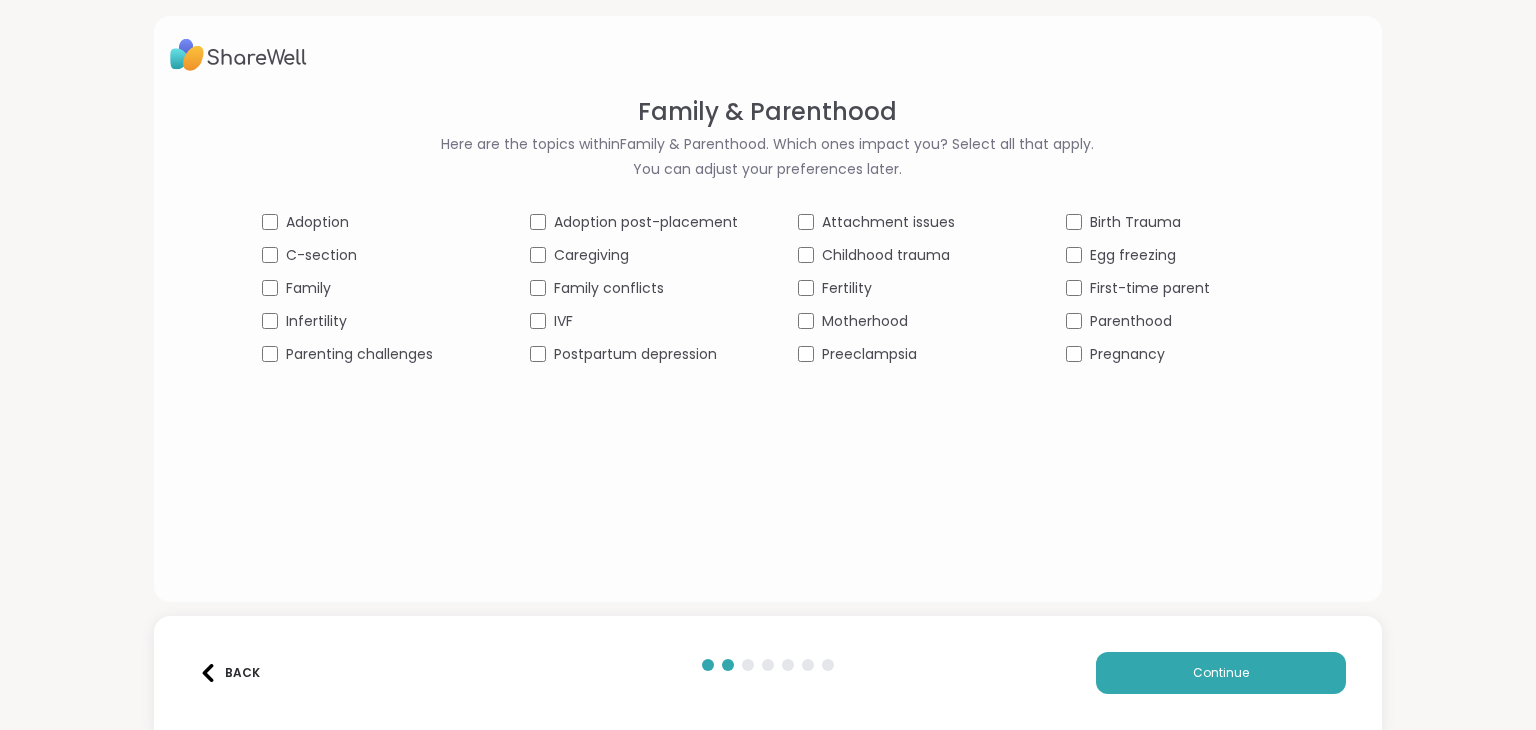 click on "Family conflicts" at bounding box center [609, 288] 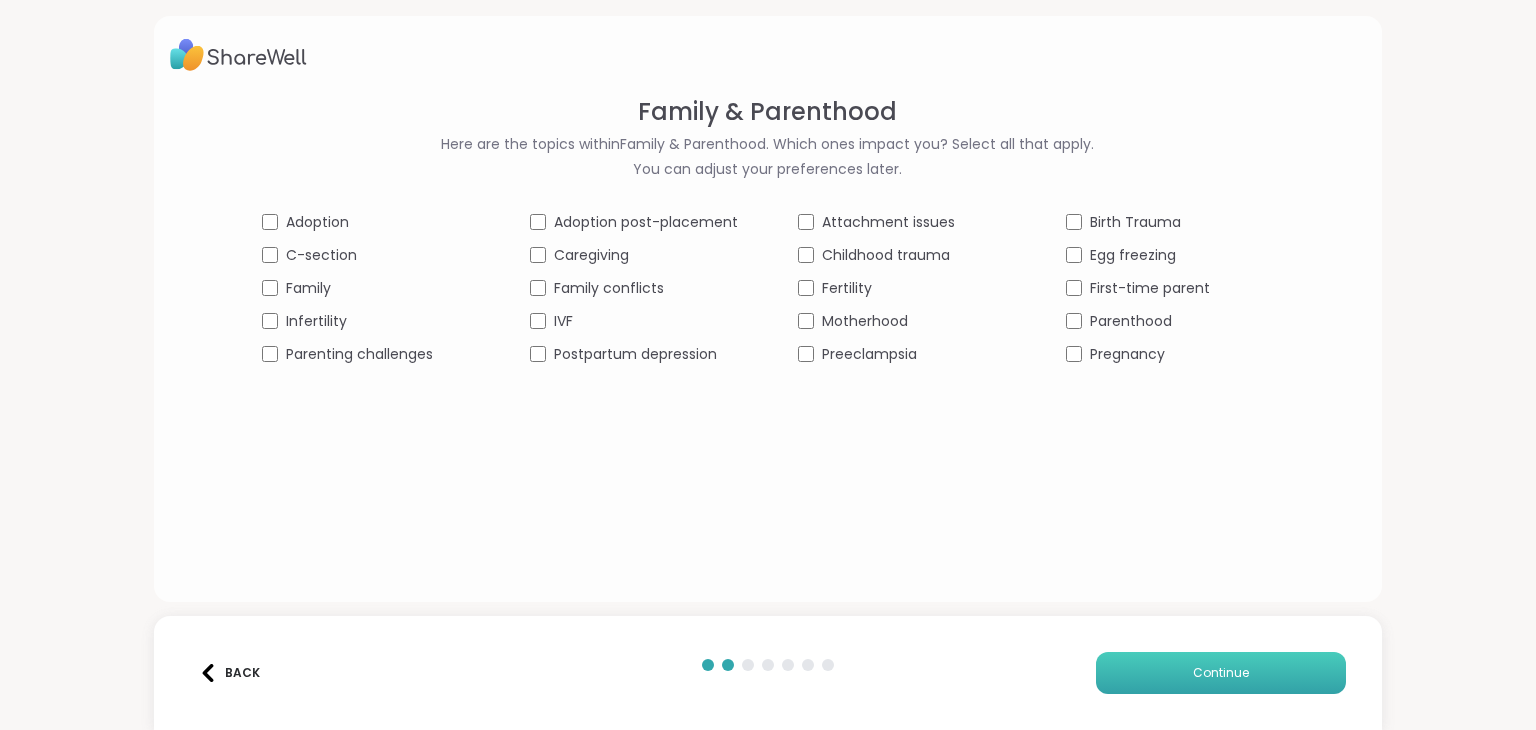 click on "Continue" at bounding box center (1221, 673) 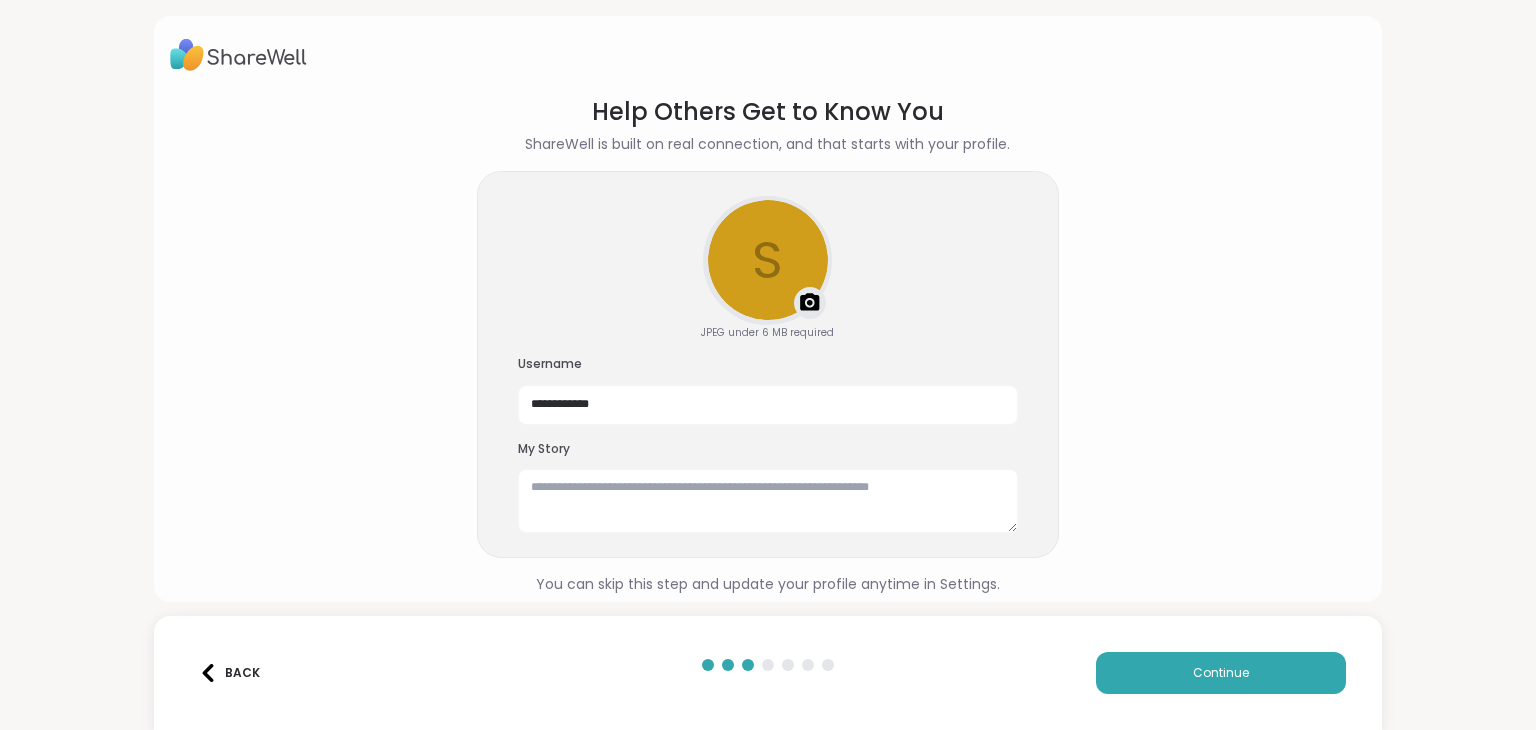 click at bounding box center (810, 303) 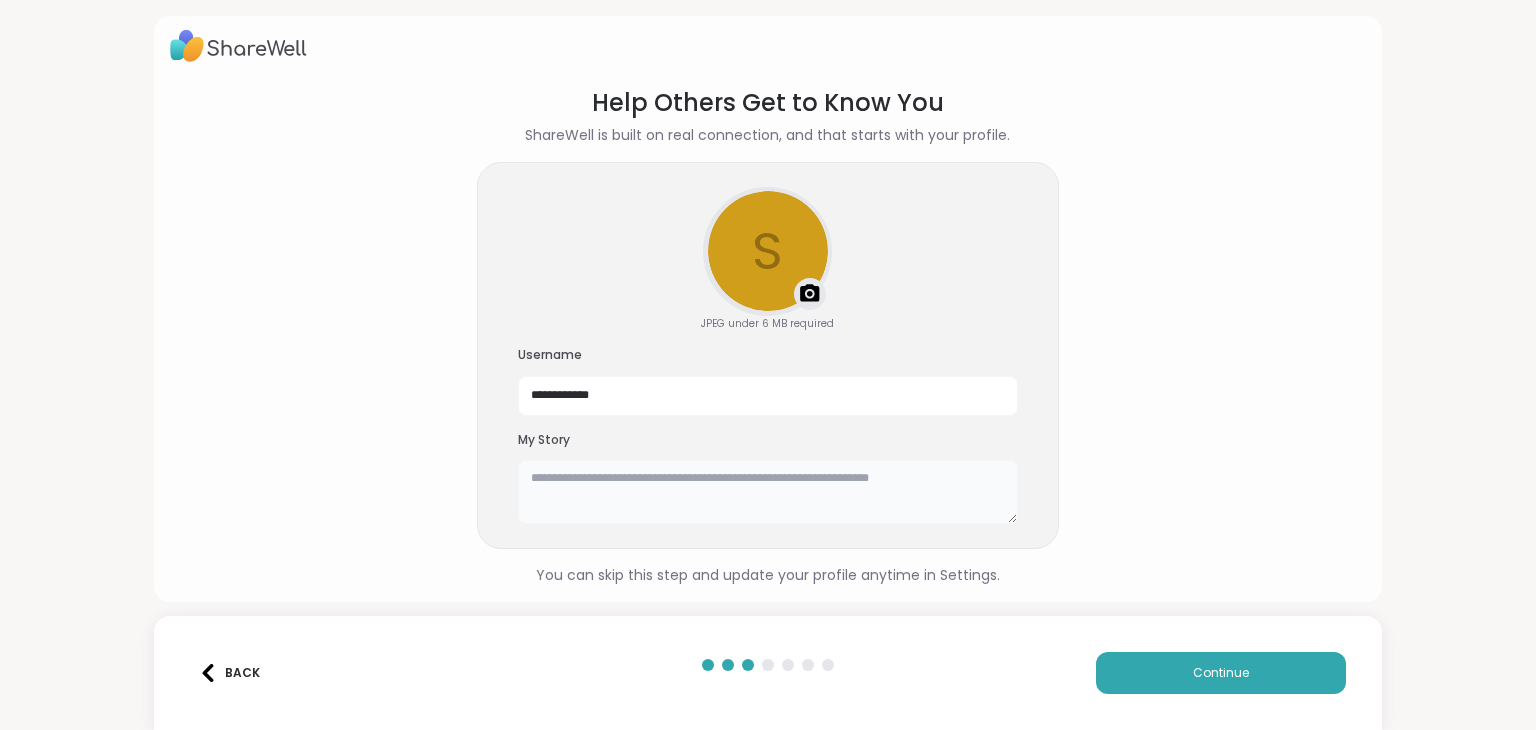 click at bounding box center (768, 492) 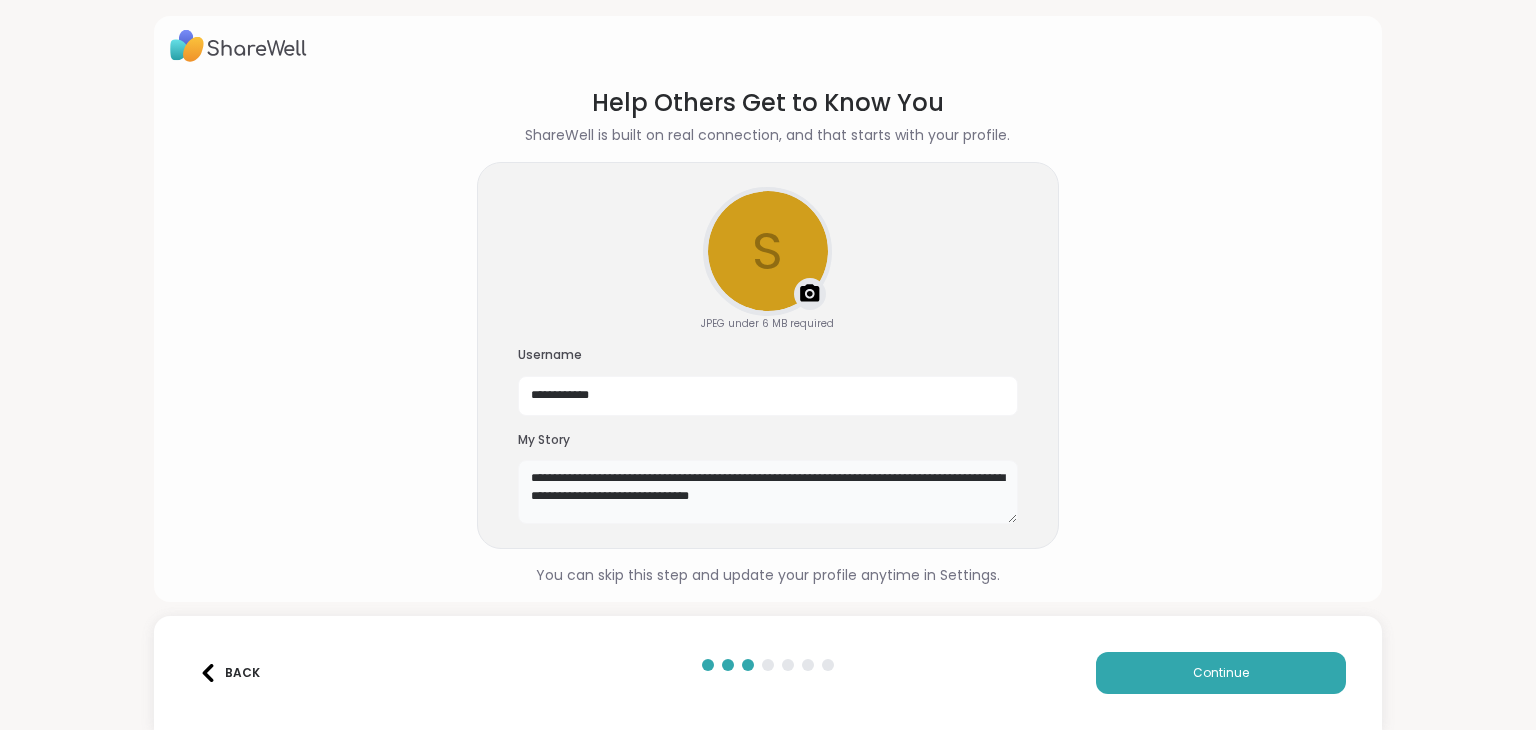 type on "**********" 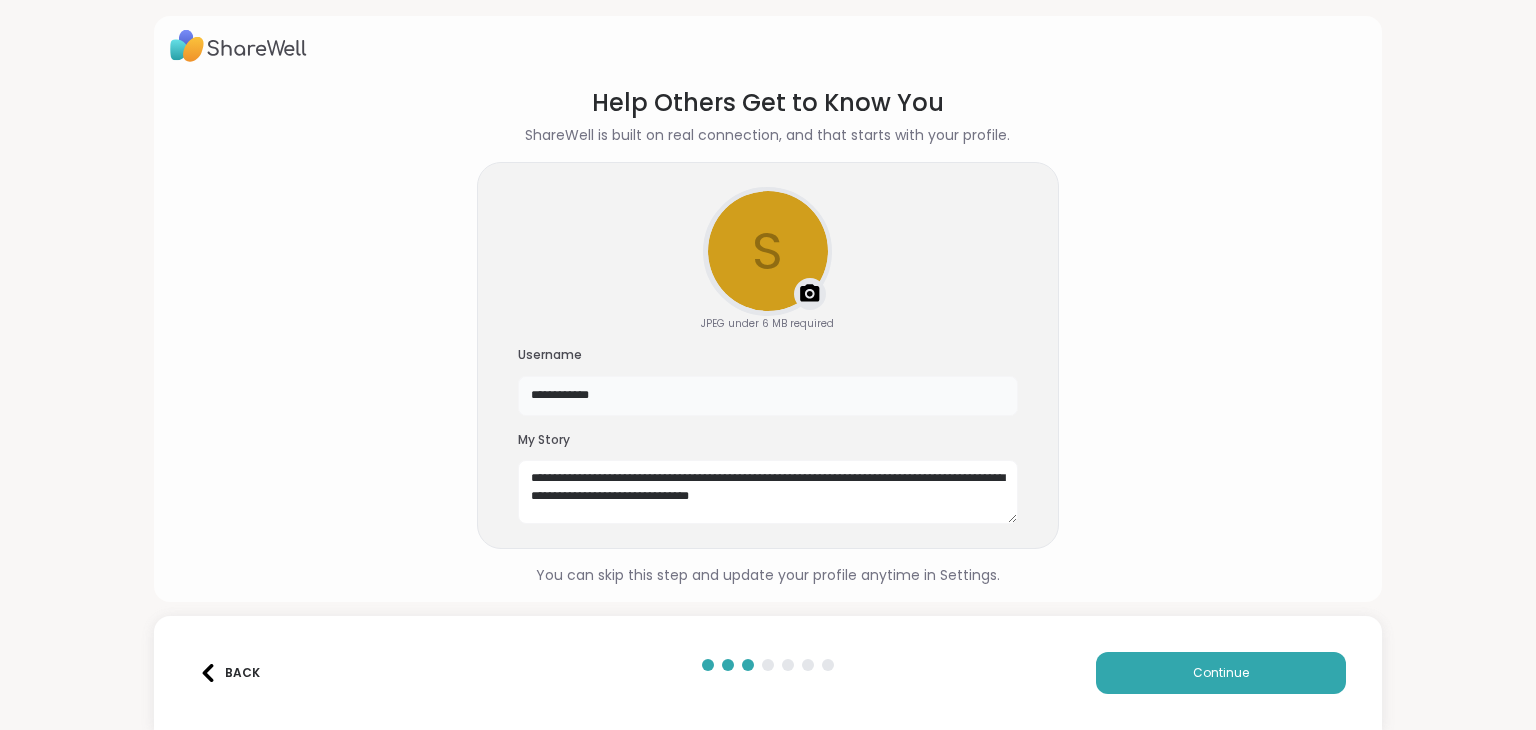 drag, startPoint x: 735, startPoint y: 396, endPoint x: 368, endPoint y: 357, distance: 369.06638 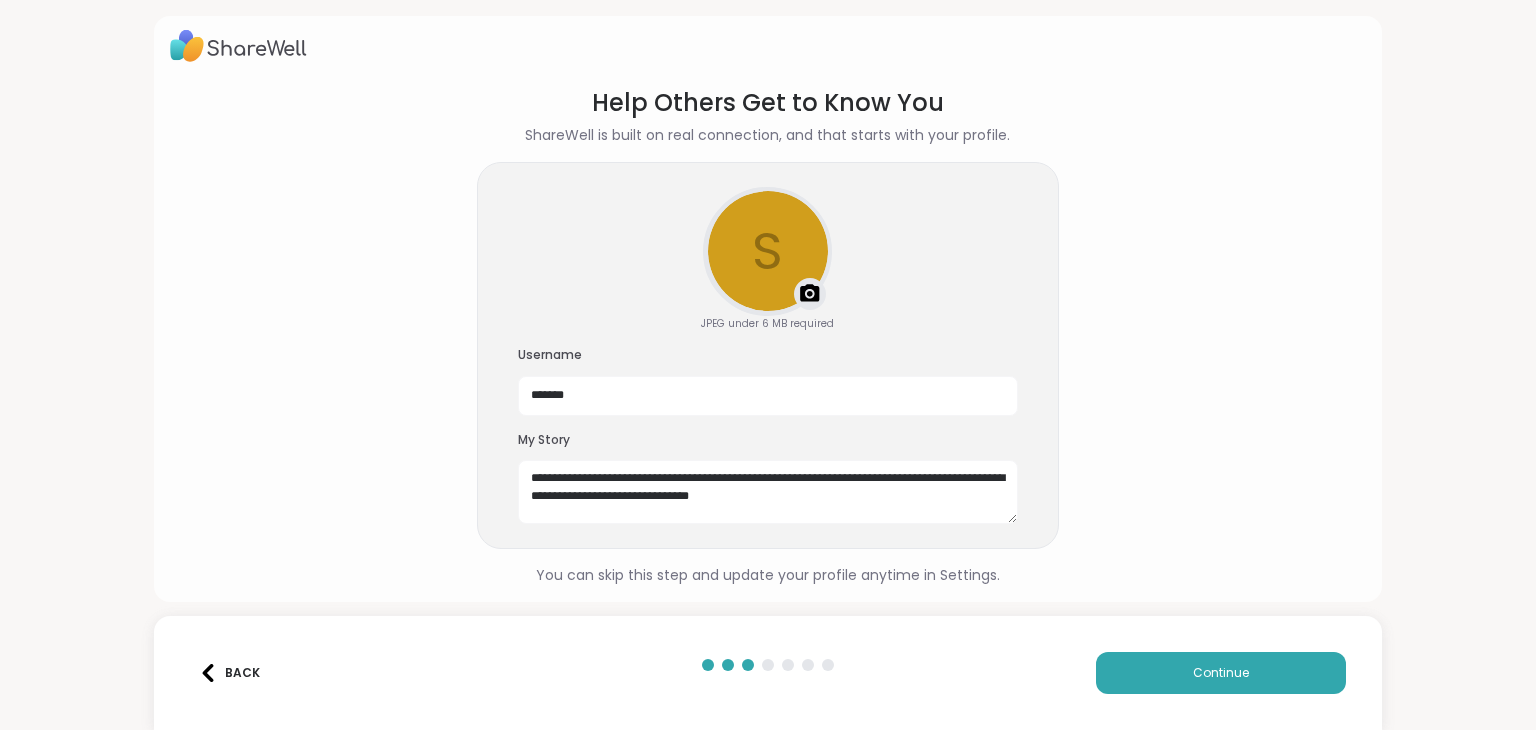 click on "**********" at bounding box center [768, 356] 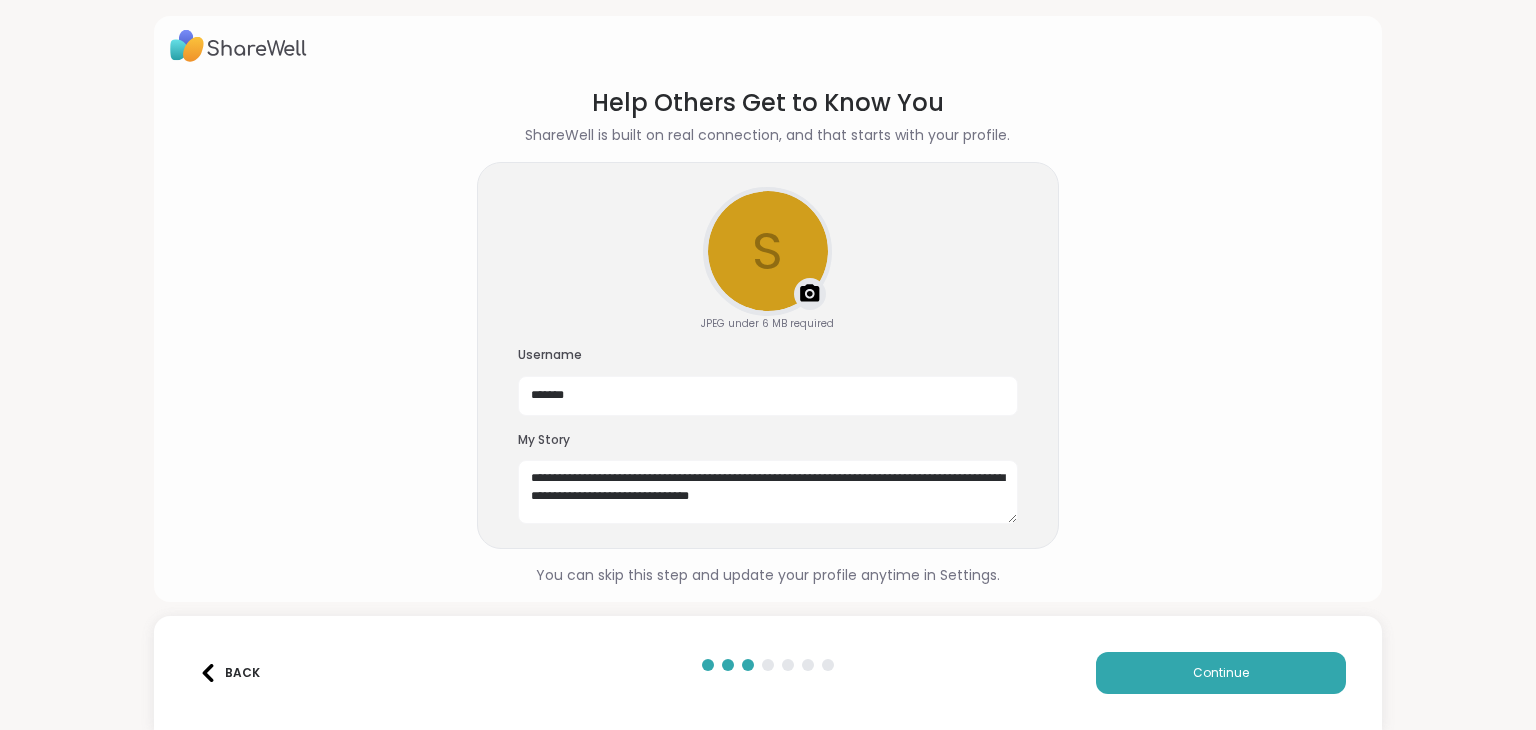click at bounding box center (810, 294) 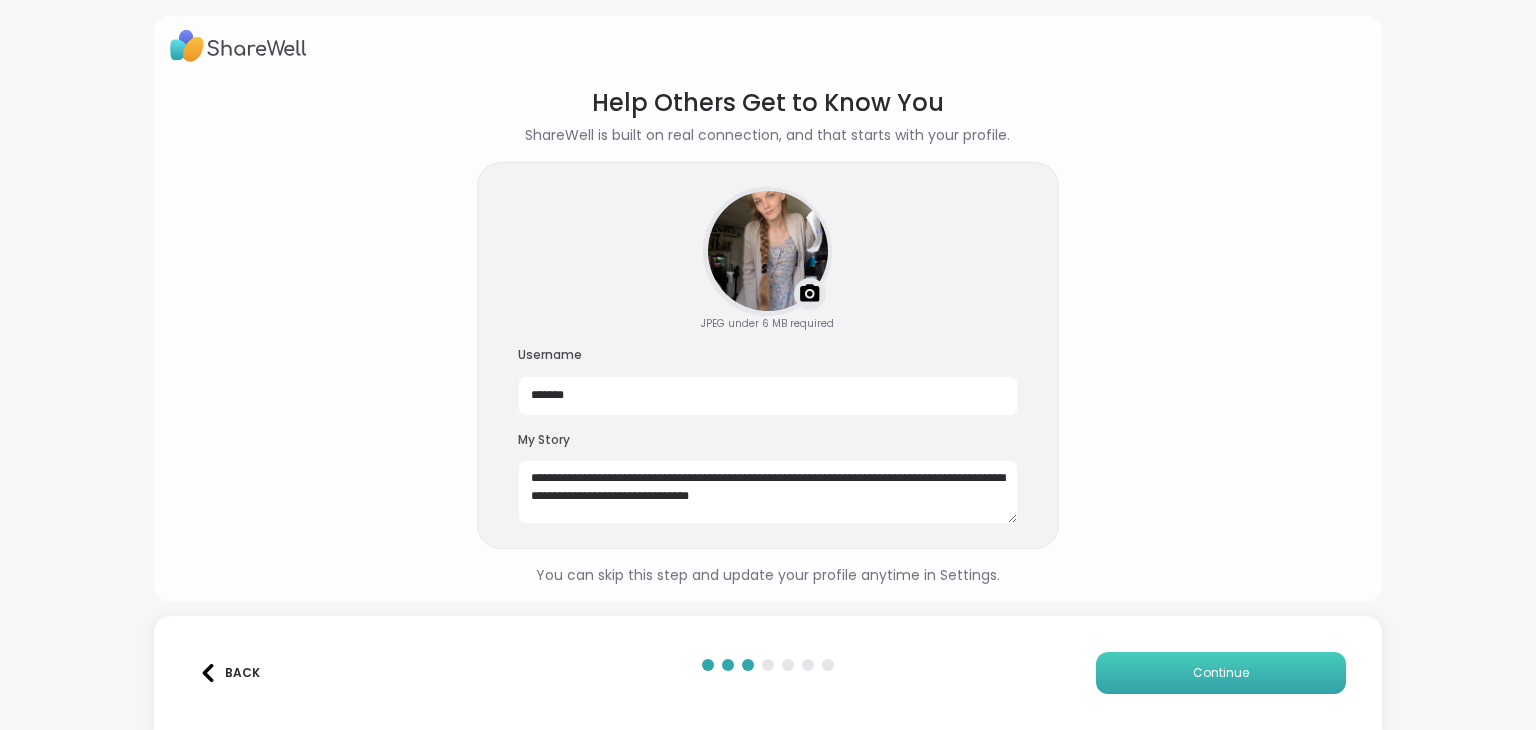 click on "Continue" at bounding box center [1221, 673] 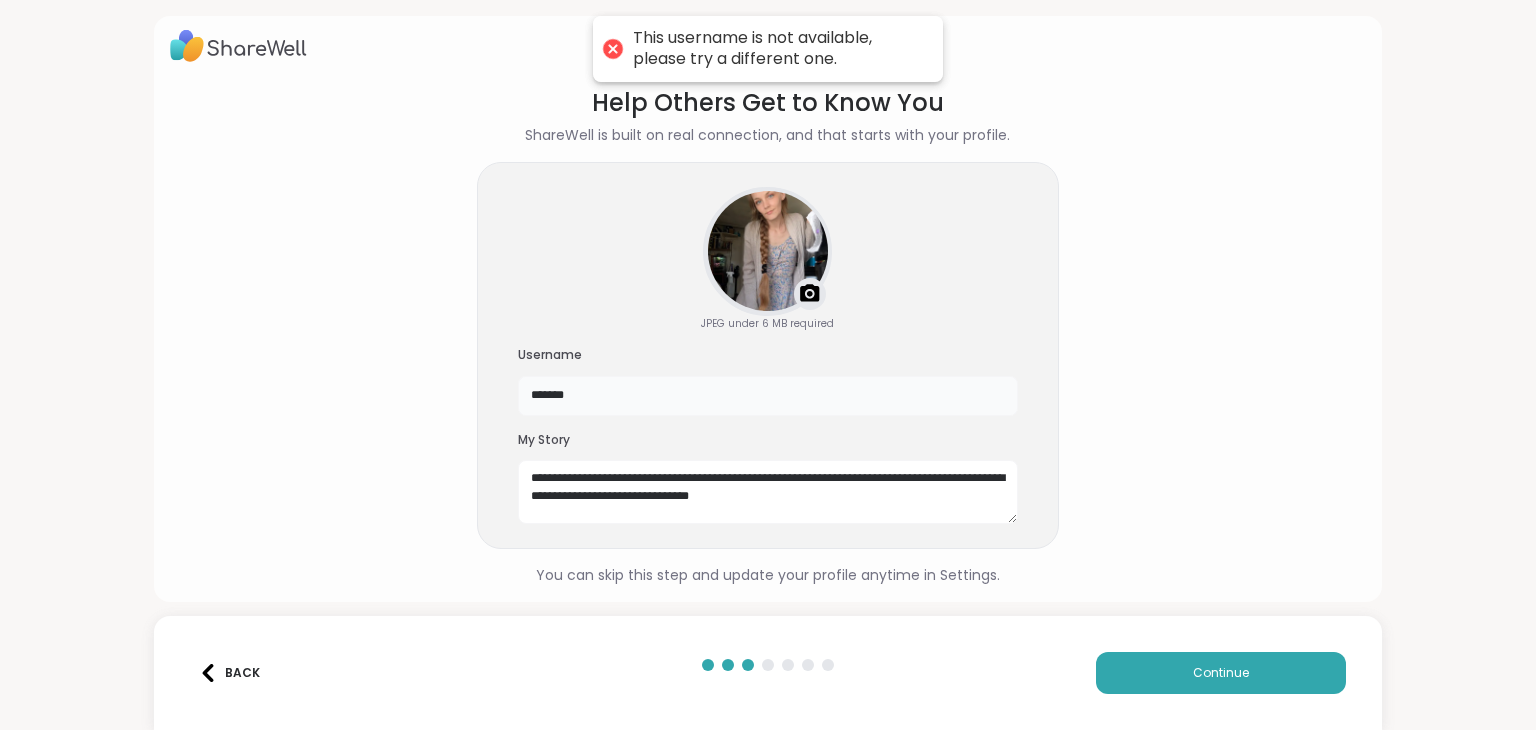 drag, startPoint x: 632, startPoint y: 382, endPoint x: 376, endPoint y: 377, distance: 256.04883 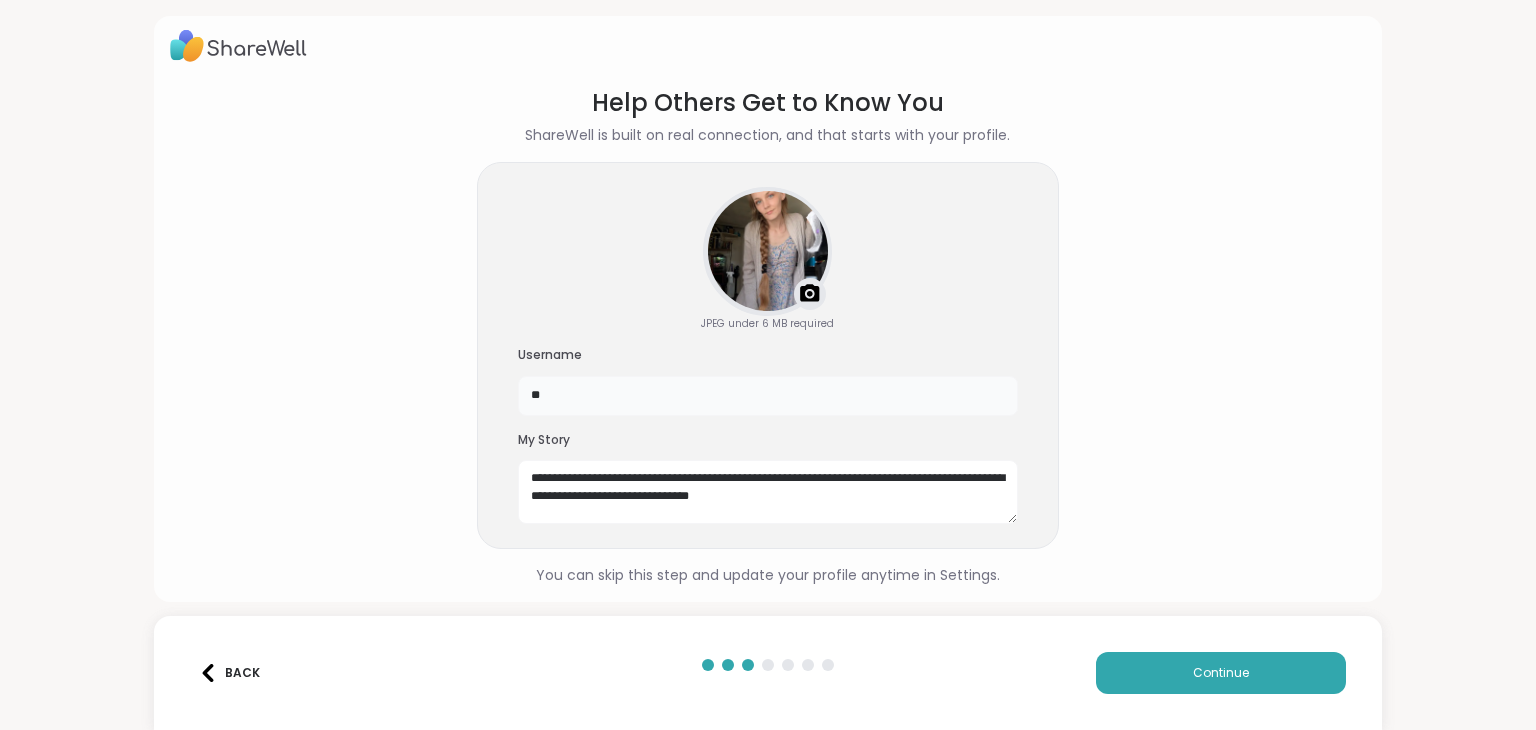 type on "*" 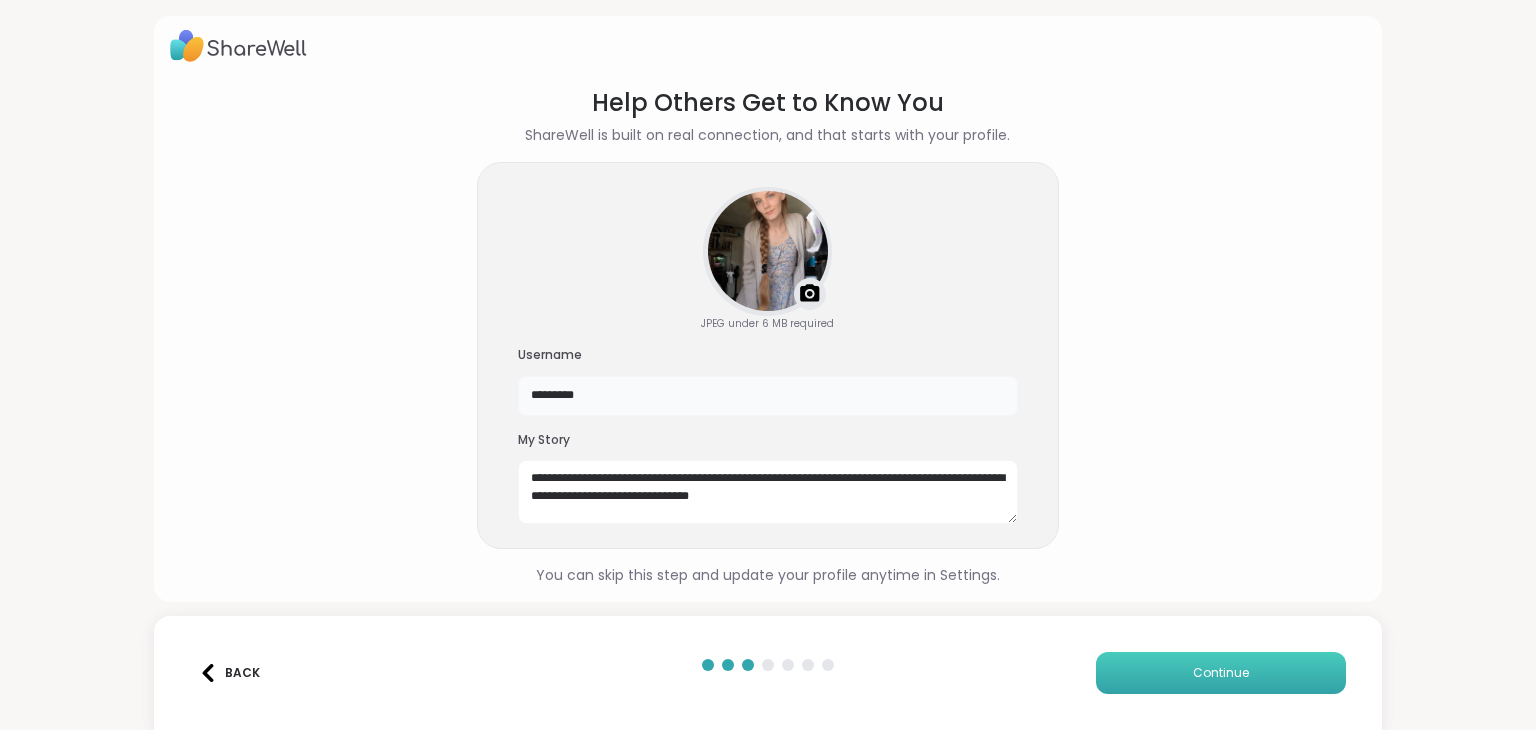 type on "*********" 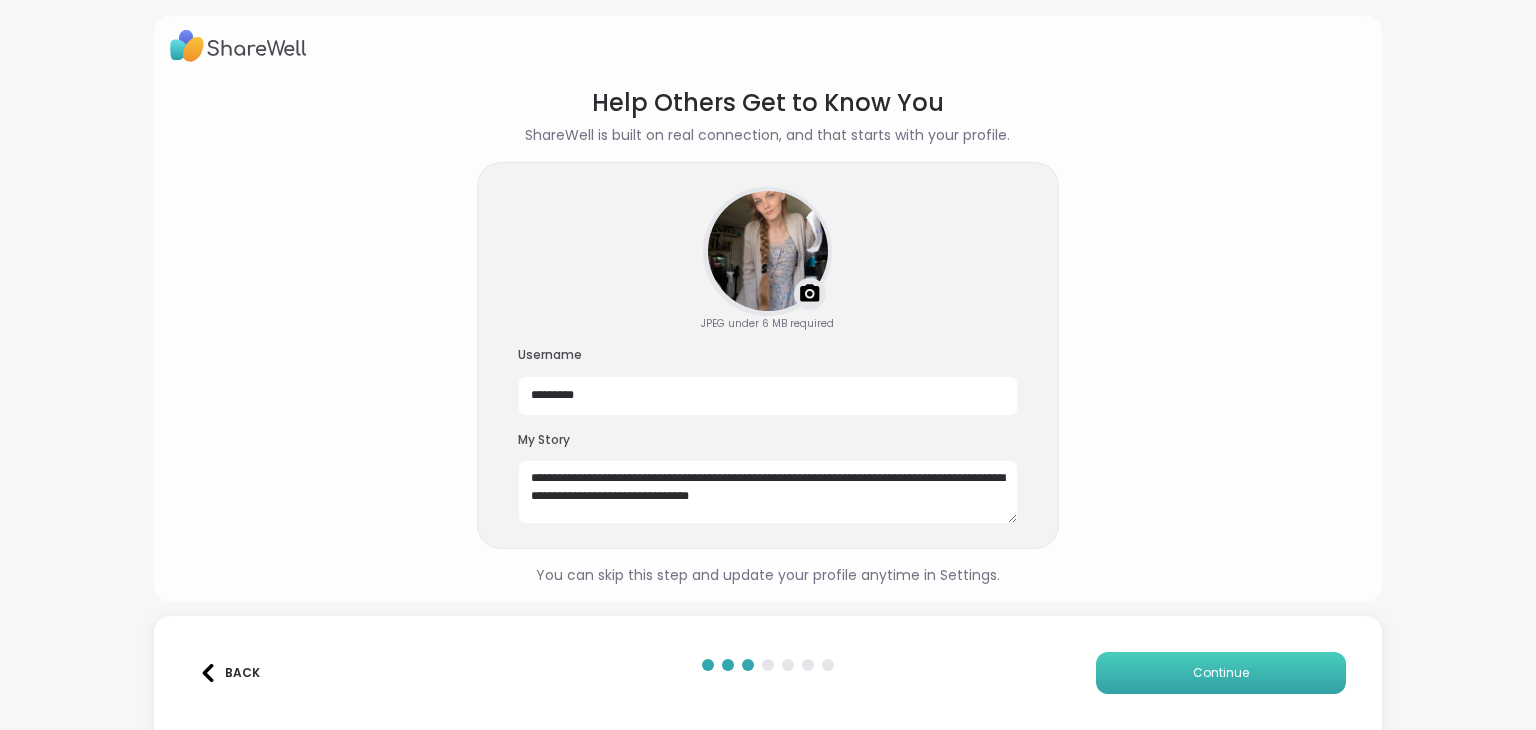 click on "Continue" at bounding box center (1221, 673) 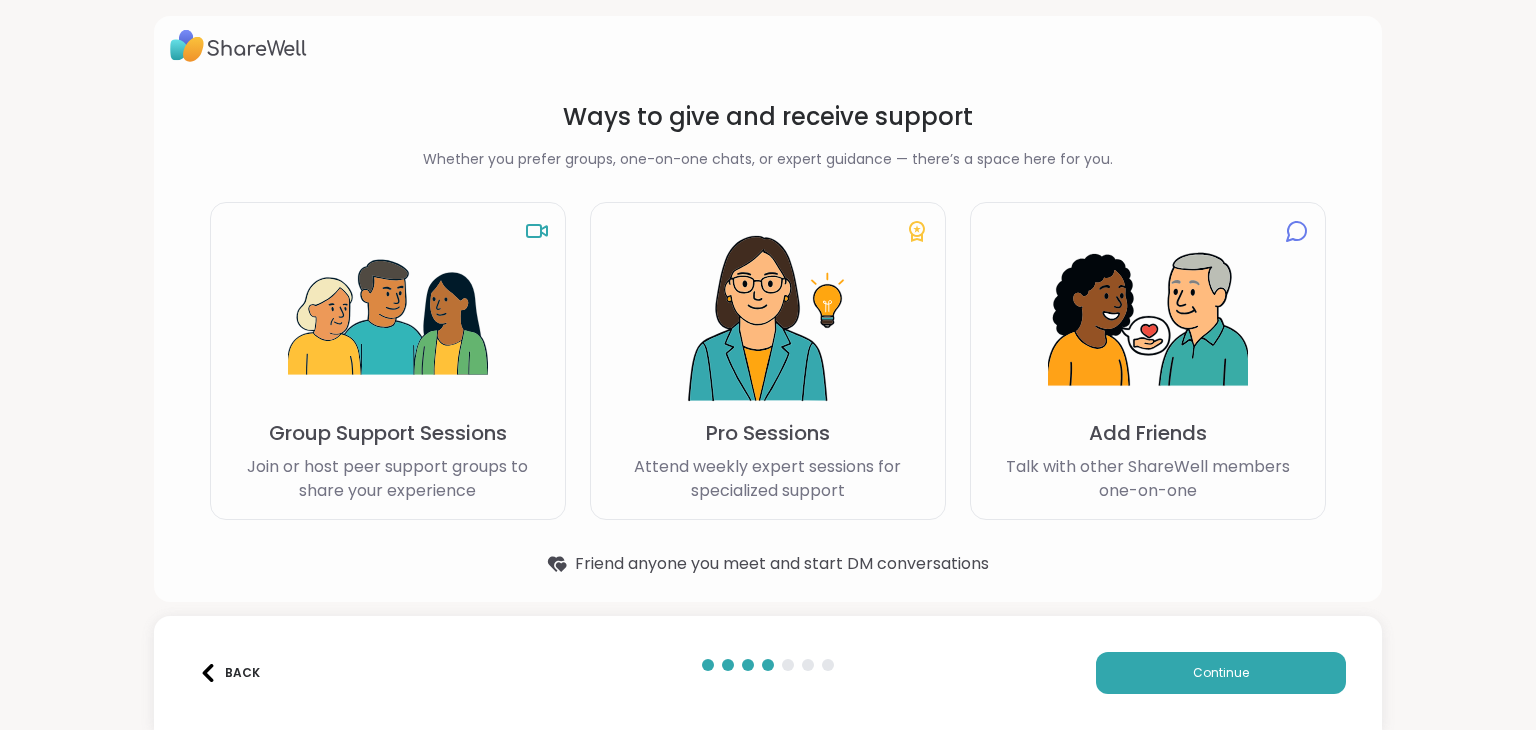 scroll, scrollTop: 14, scrollLeft: 0, axis: vertical 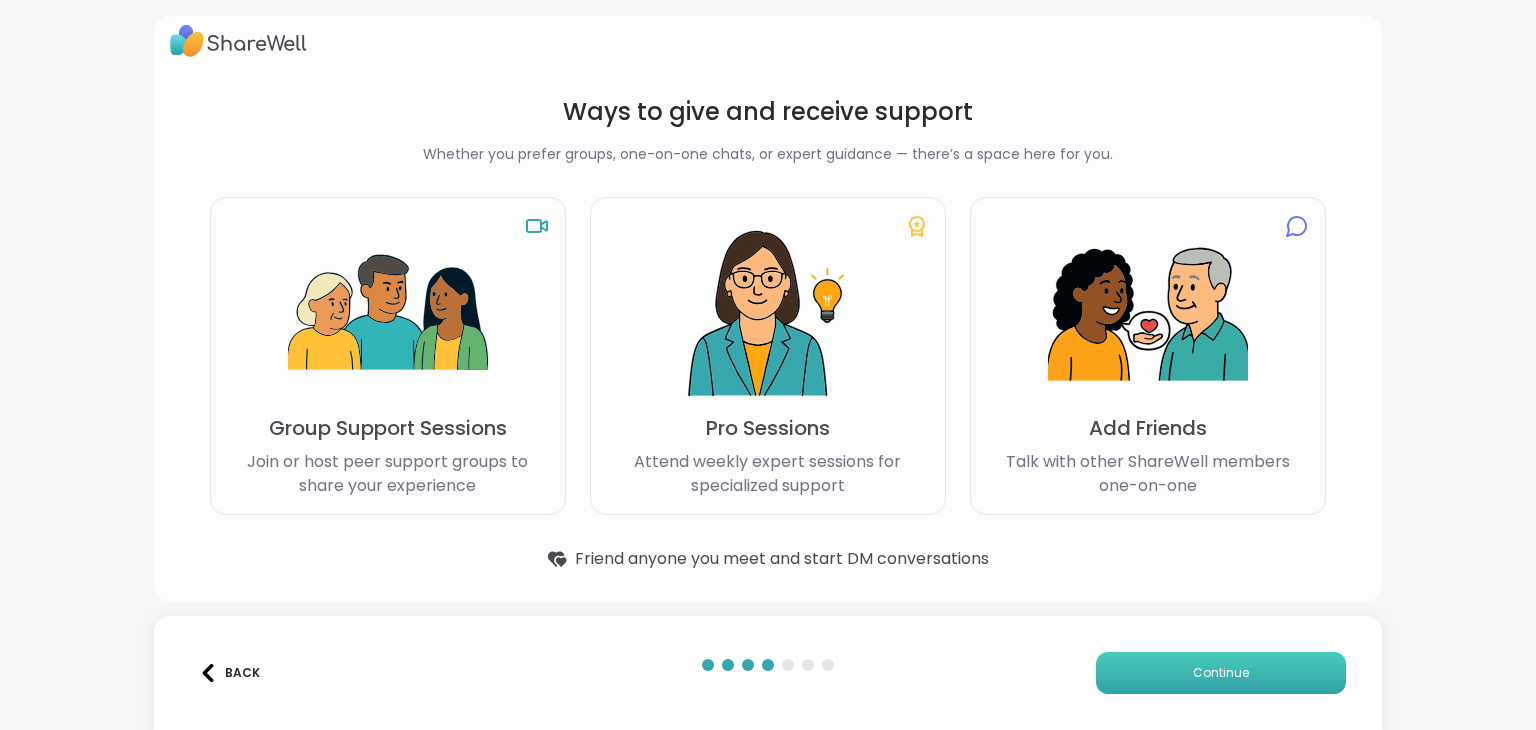 click on "Continue" at bounding box center (1221, 673) 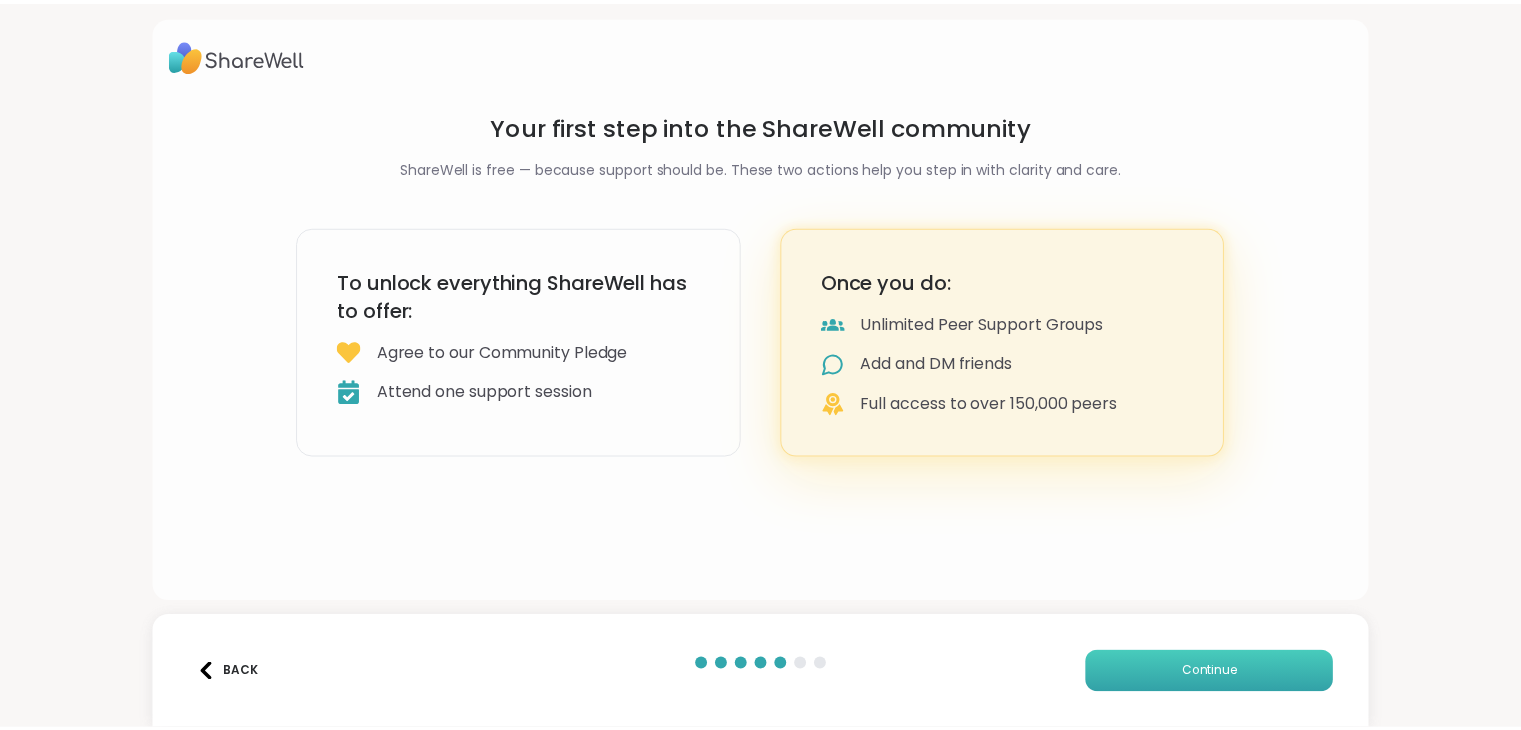 scroll, scrollTop: 0, scrollLeft: 0, axis: both 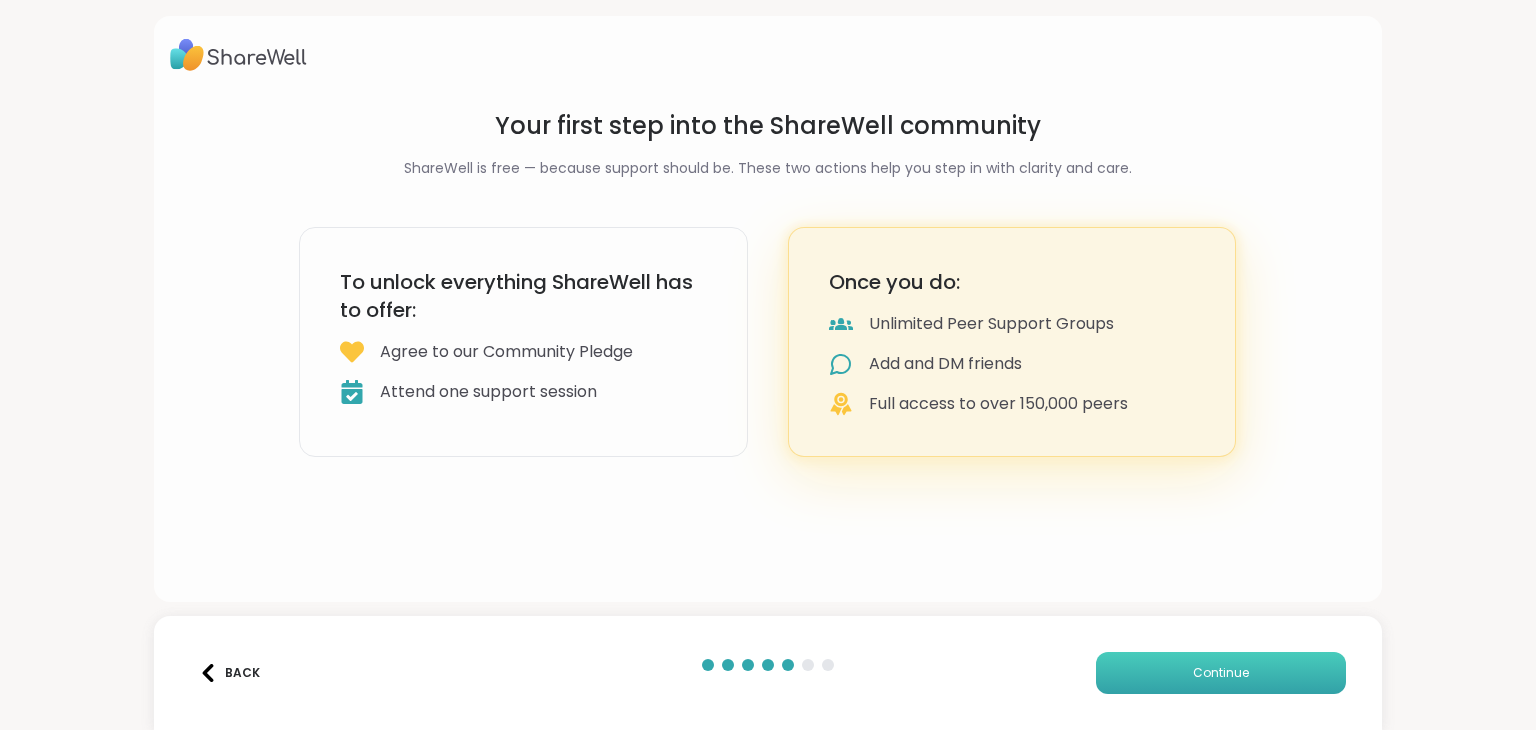 click on "Continue" at bounding box center [1221, 673] 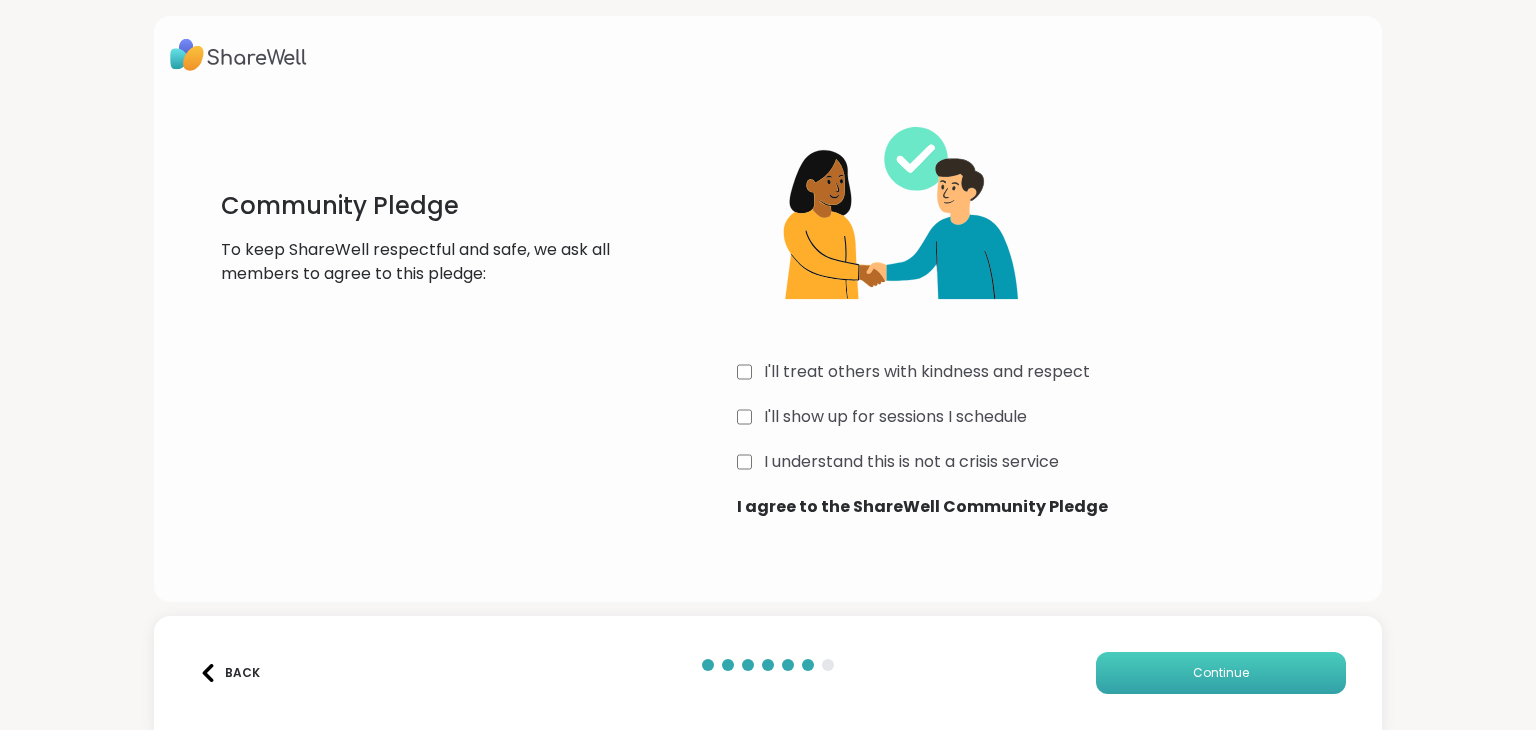 click on "Continue" at bounding box center [1221, 673] 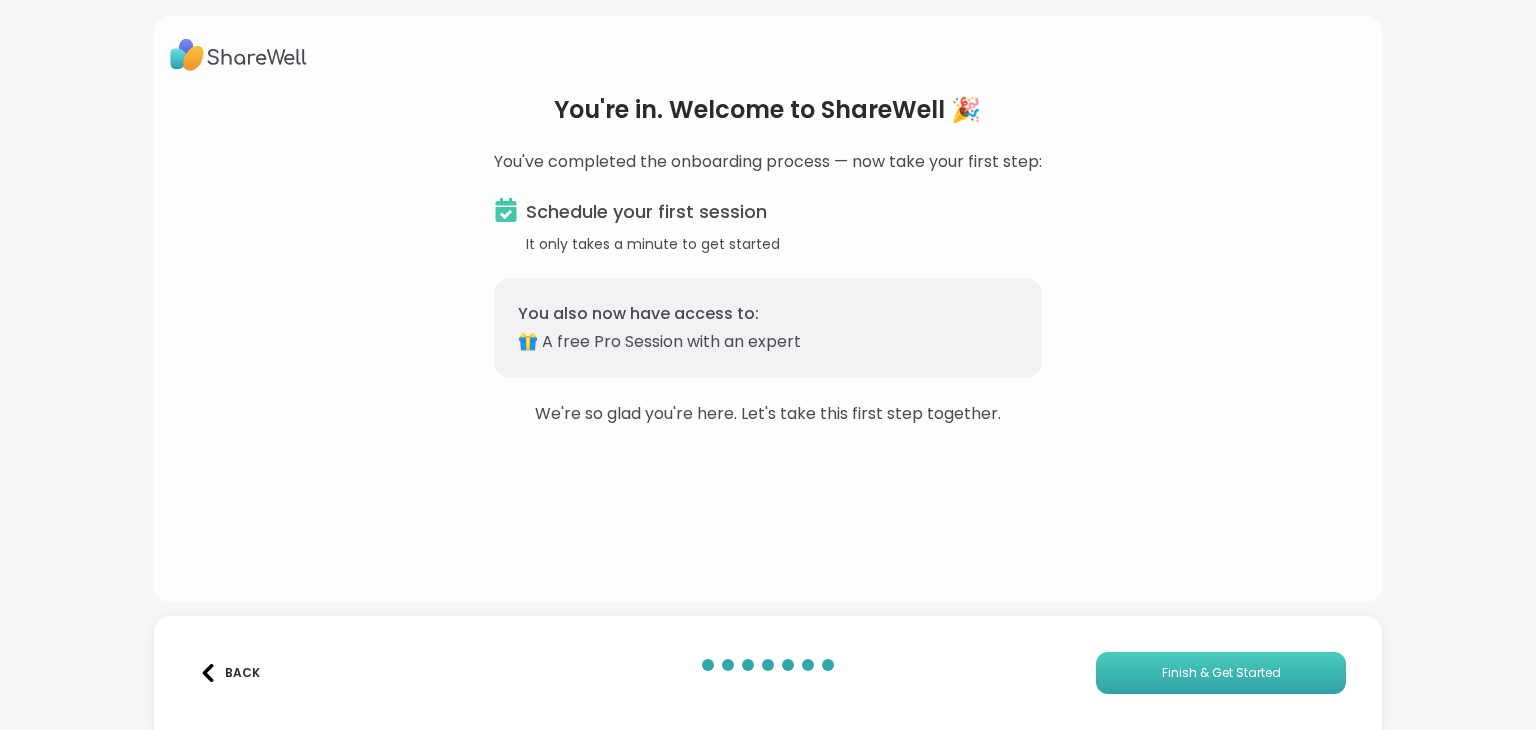 click on "Finish & Get Started" at bounding box center (1221, 673) 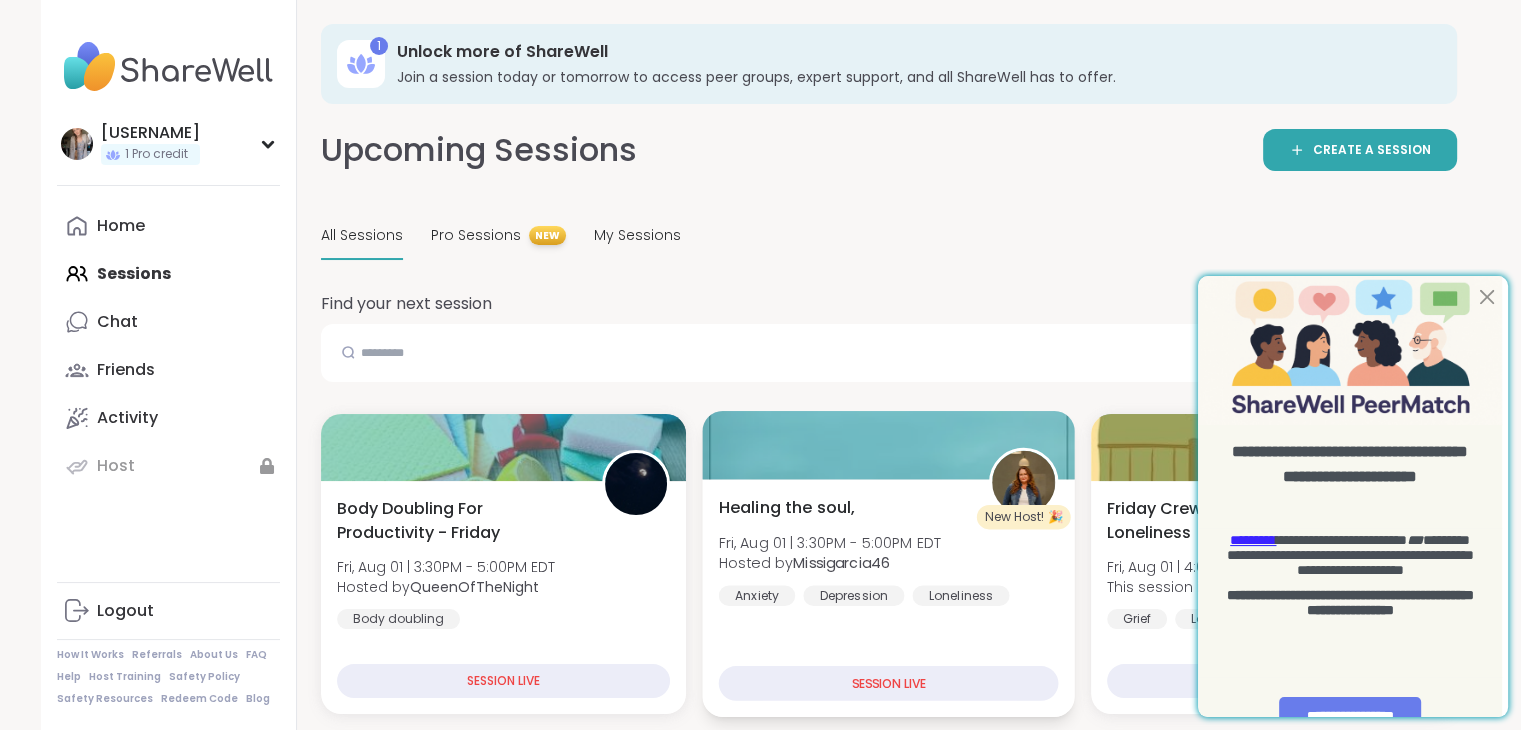 scroll, scrollTop: 0, scrollLeft: 0, axis: both 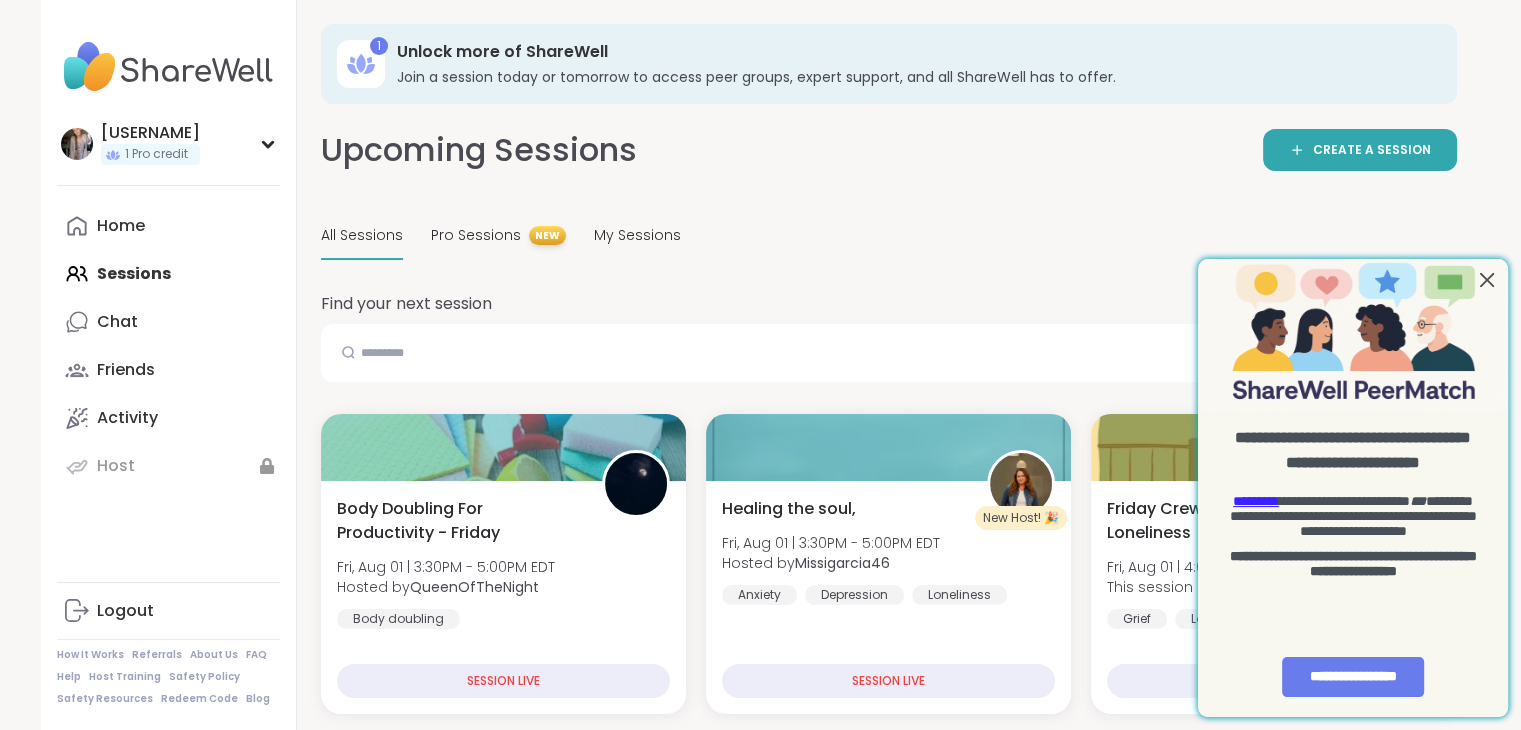 click at bounding box center (1487, 280) 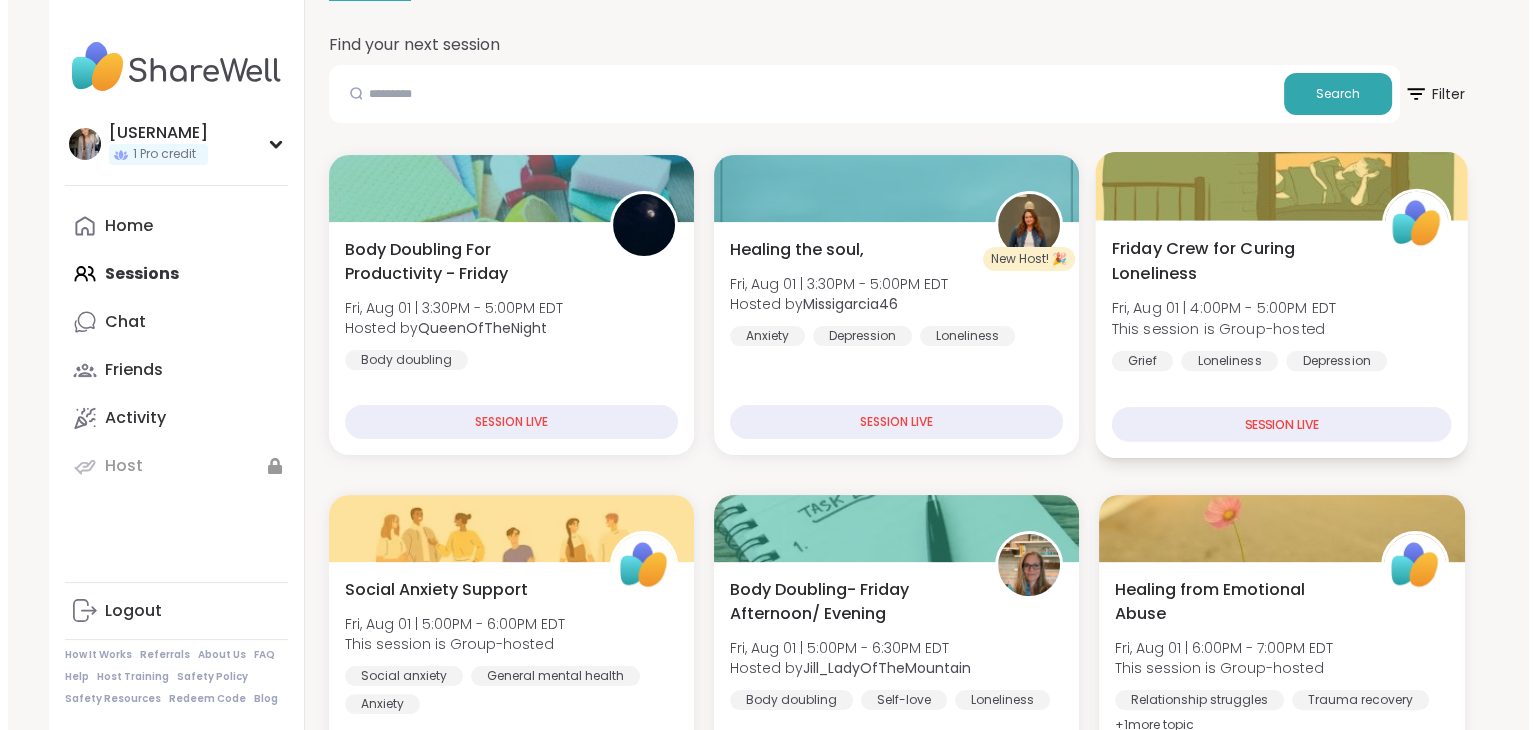 scroll, scrollTop: 300, scrollLeft: 0, axis: vertical 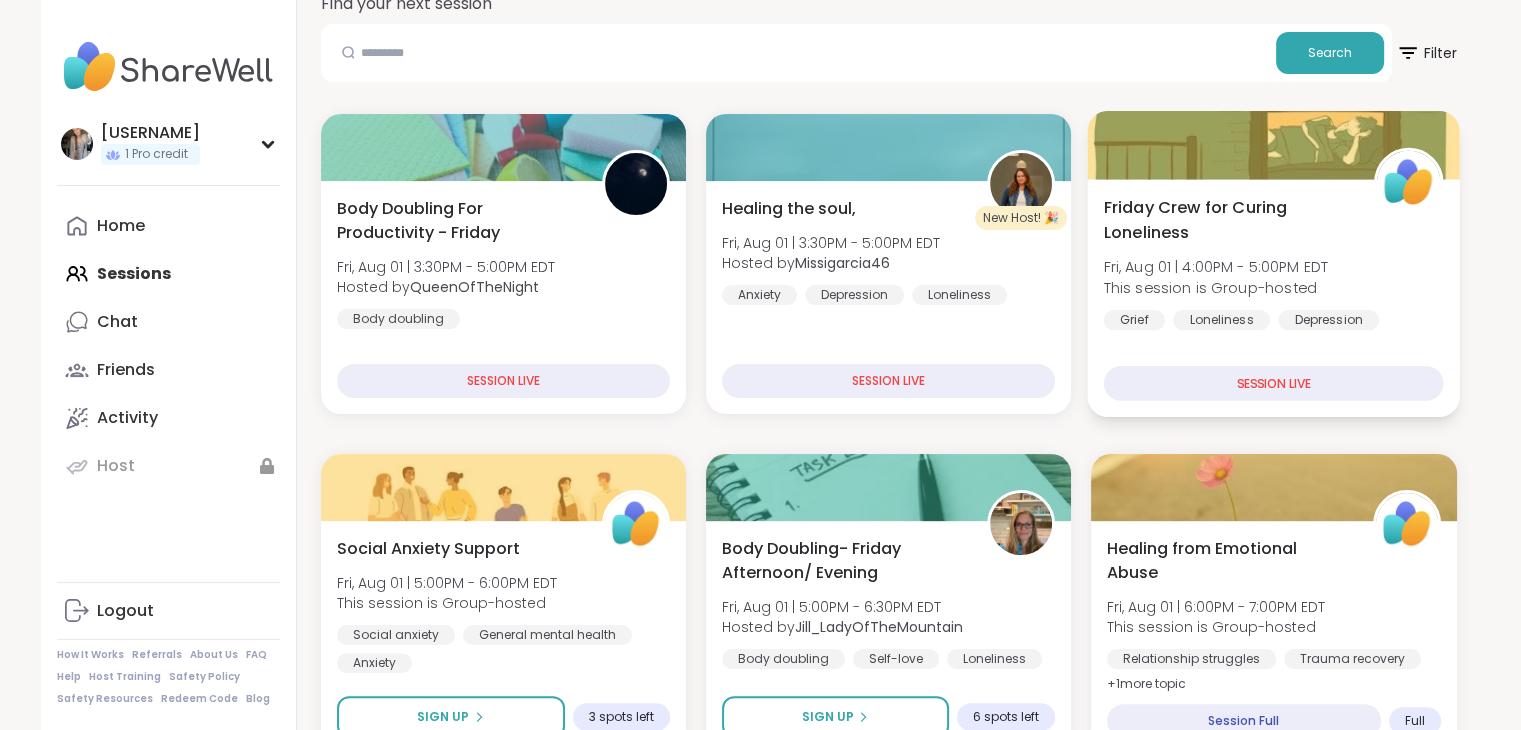 click on "SESSION LIVE" at bounding box center (1274, 383) 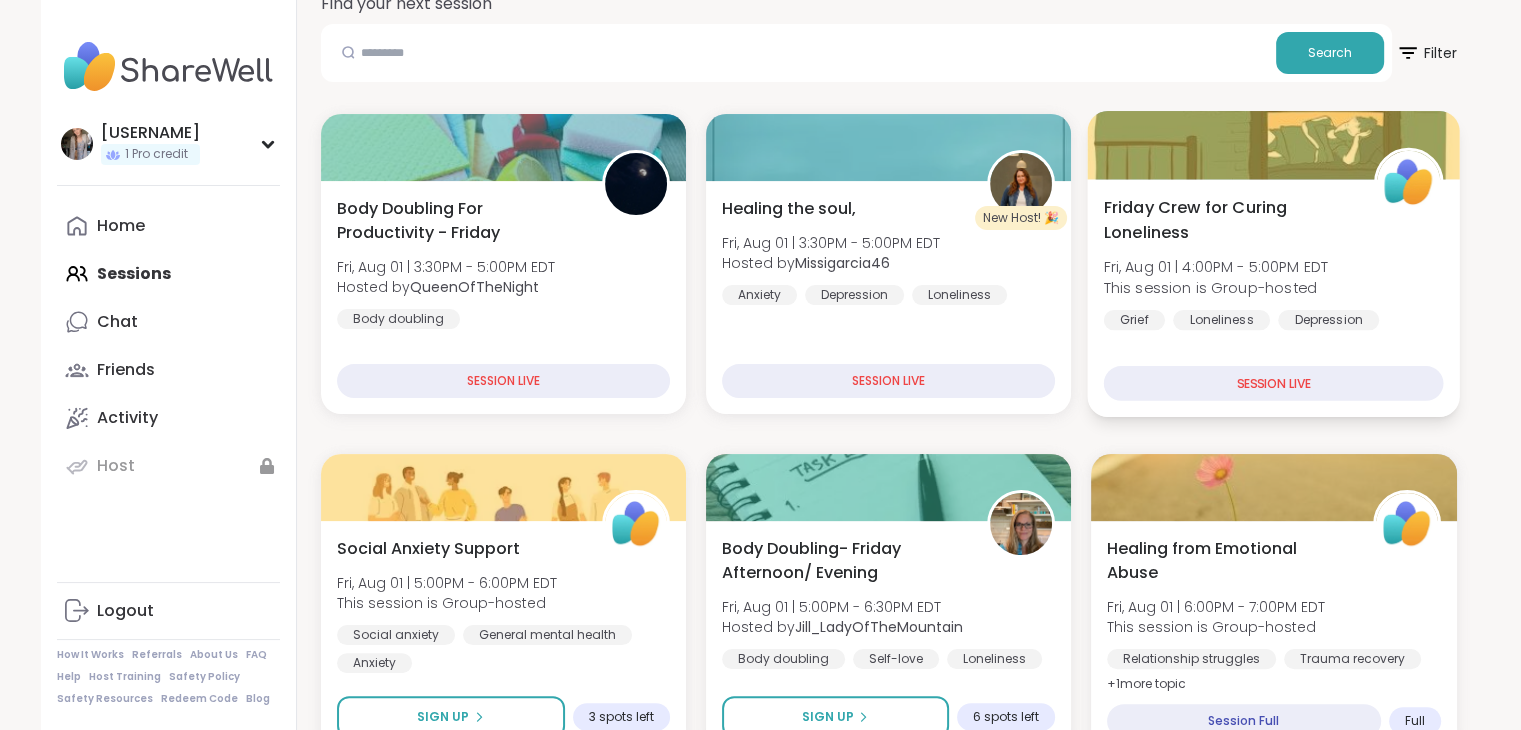 click on "Friday Crew for Curing Loneliness" at bounding box center (1228, 219) 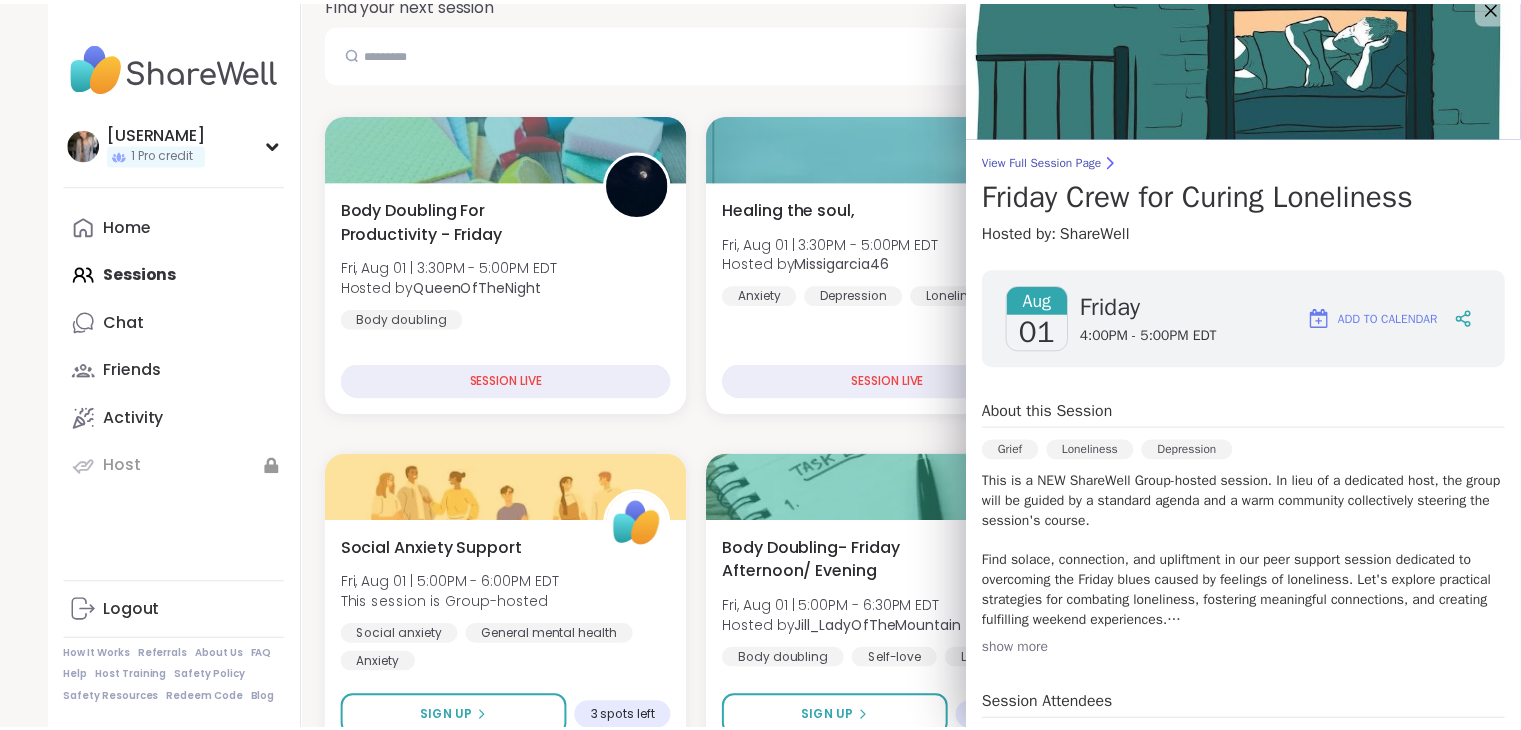 scroll, scrollTop: 0, scrollLeft: 0, axis: both 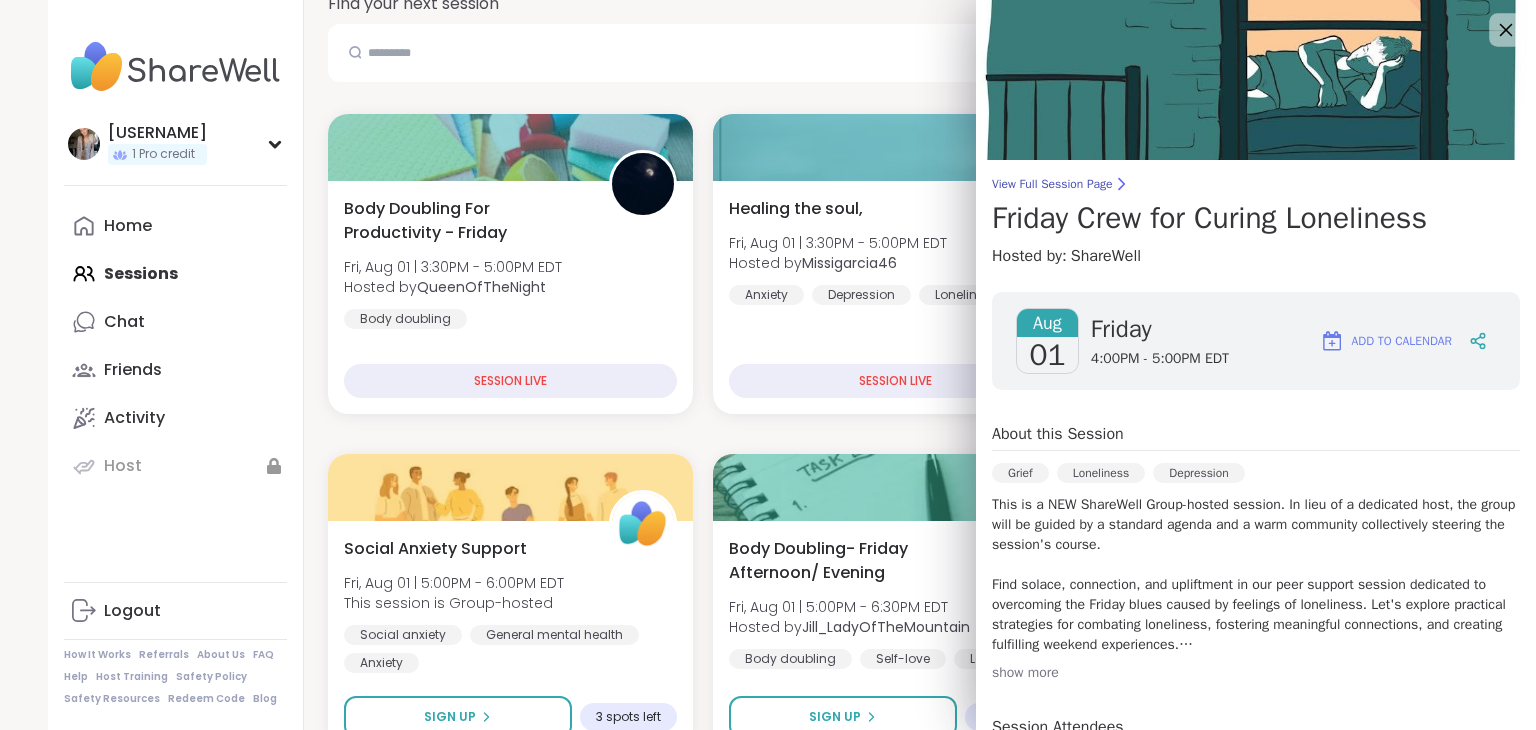 click 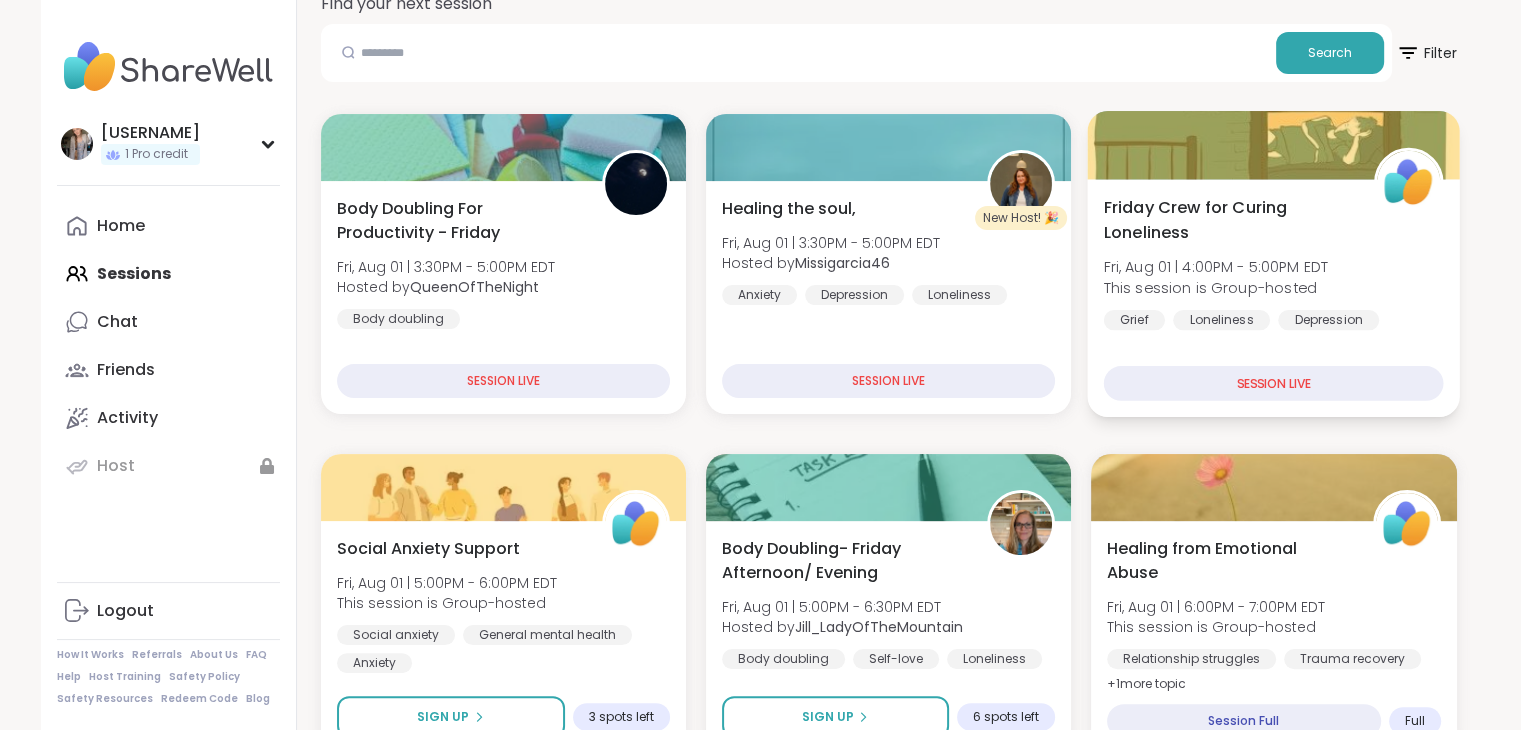 click on "Friday Crew for Curing Loneliness" at bounding box center [1228, 219] 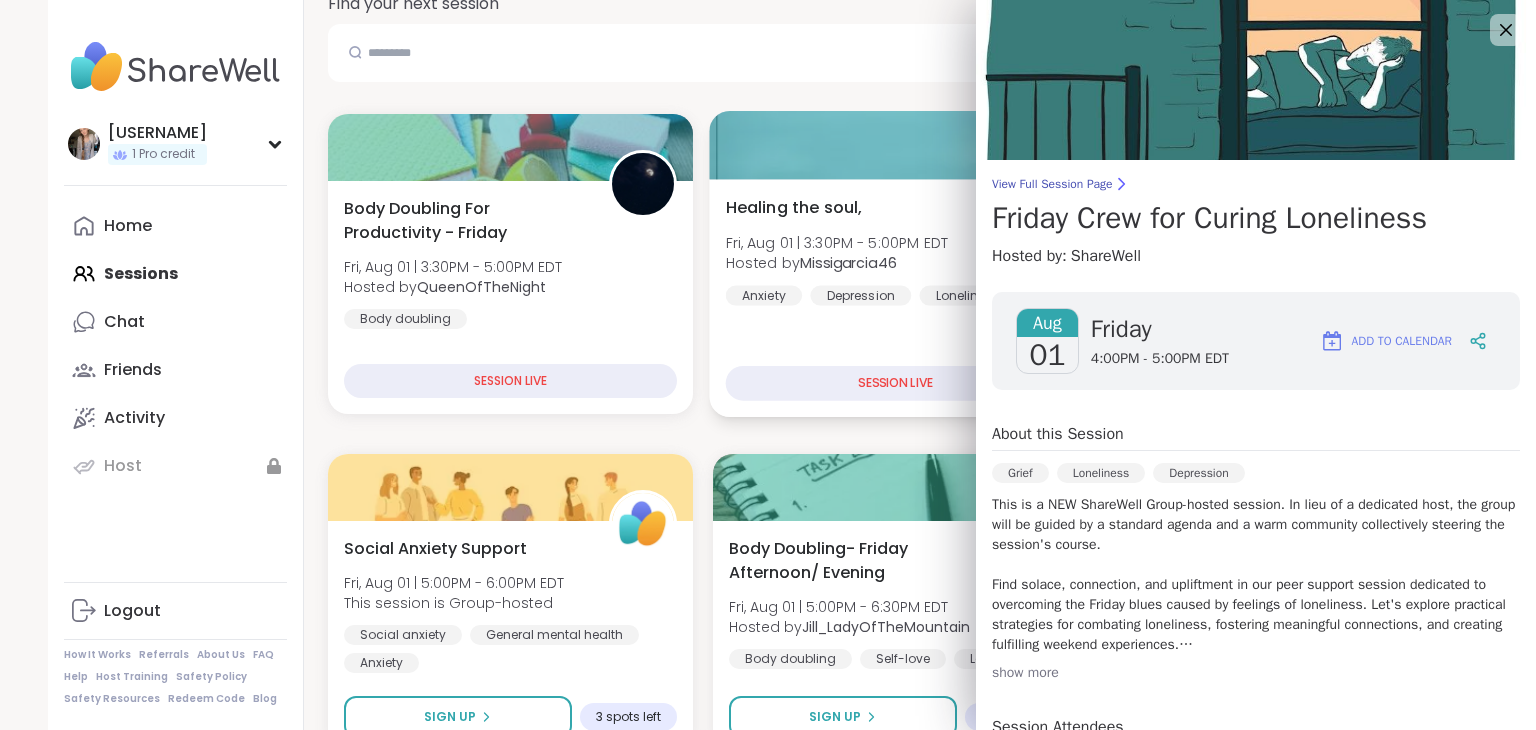 click on "View Full Session Page" at bounding box center [1256, 184] 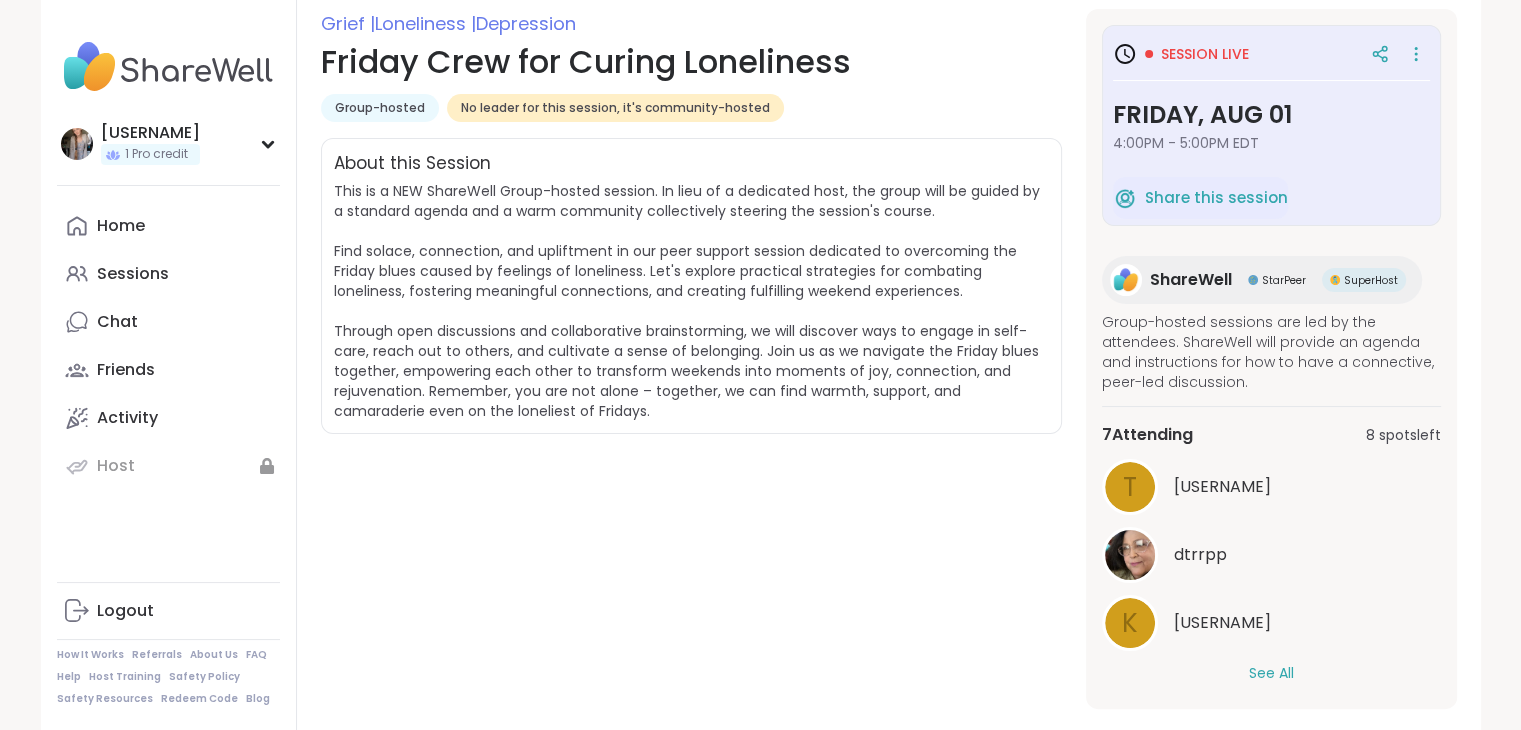 scroll, scrollTop: 84, scrollLeft: 0, axis: vertical 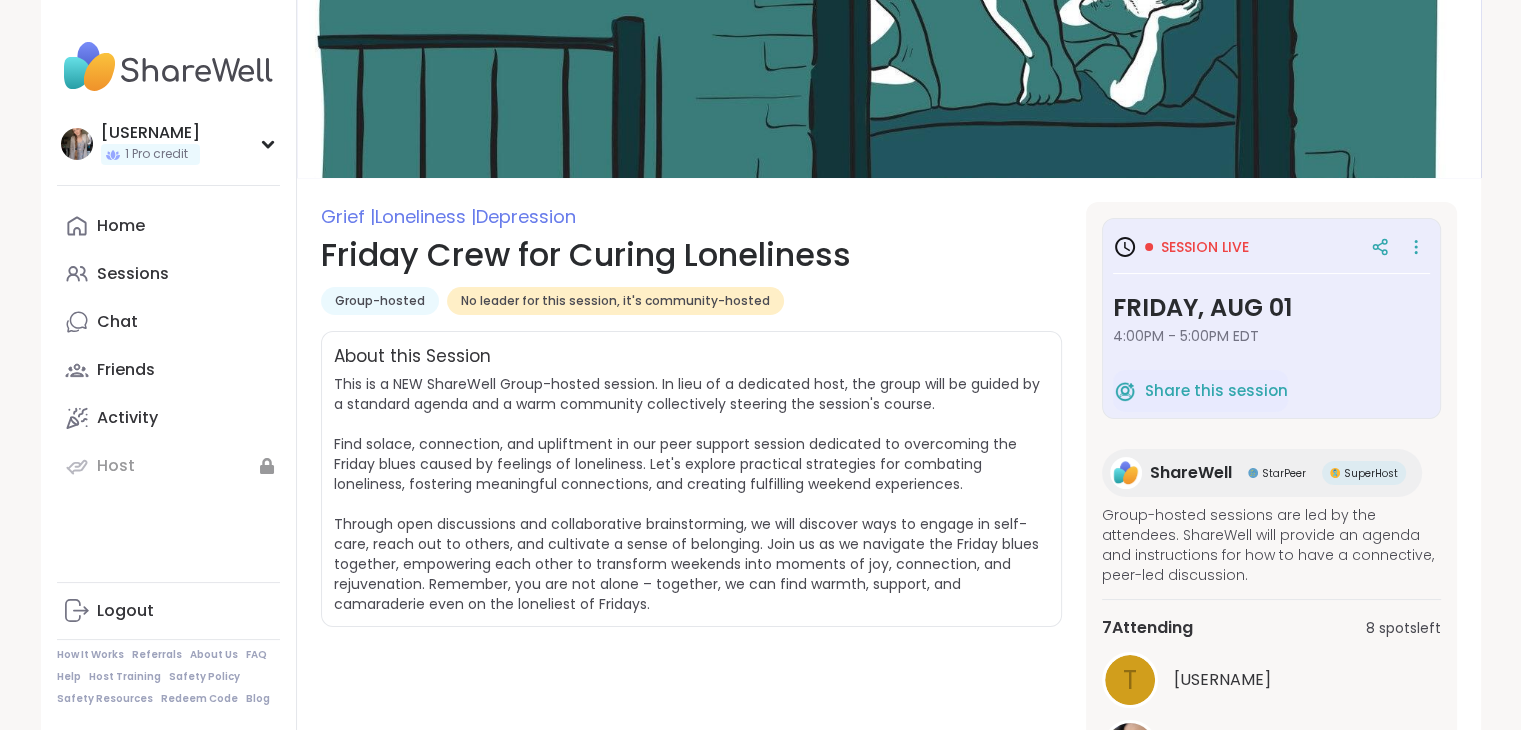 click on "Grief   |  Loneliness   |  Depression   Friday Crew for Curing Loneliness Group-hosted No leader for this session, it's community-hosted Share this session" at bounding box center [691, 254] 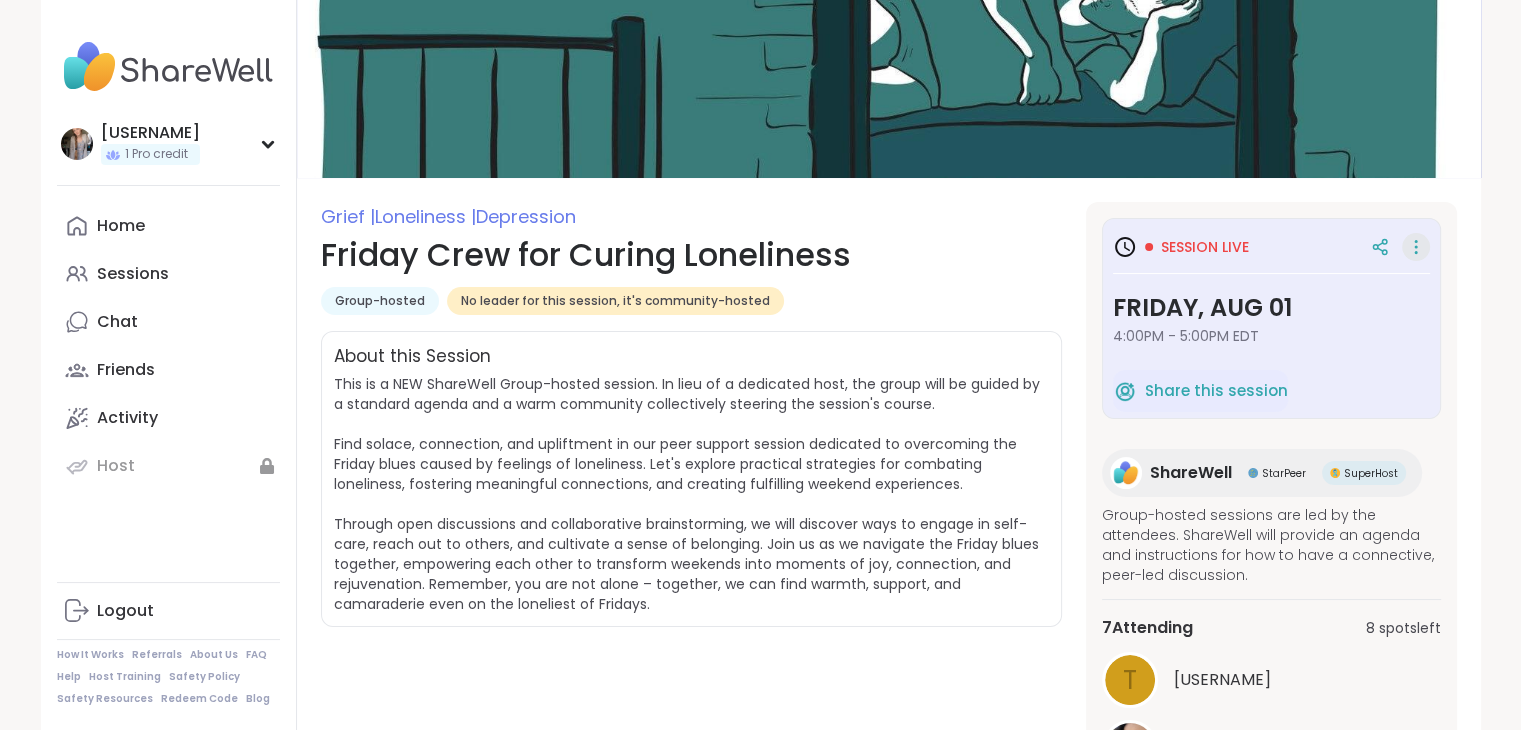 click 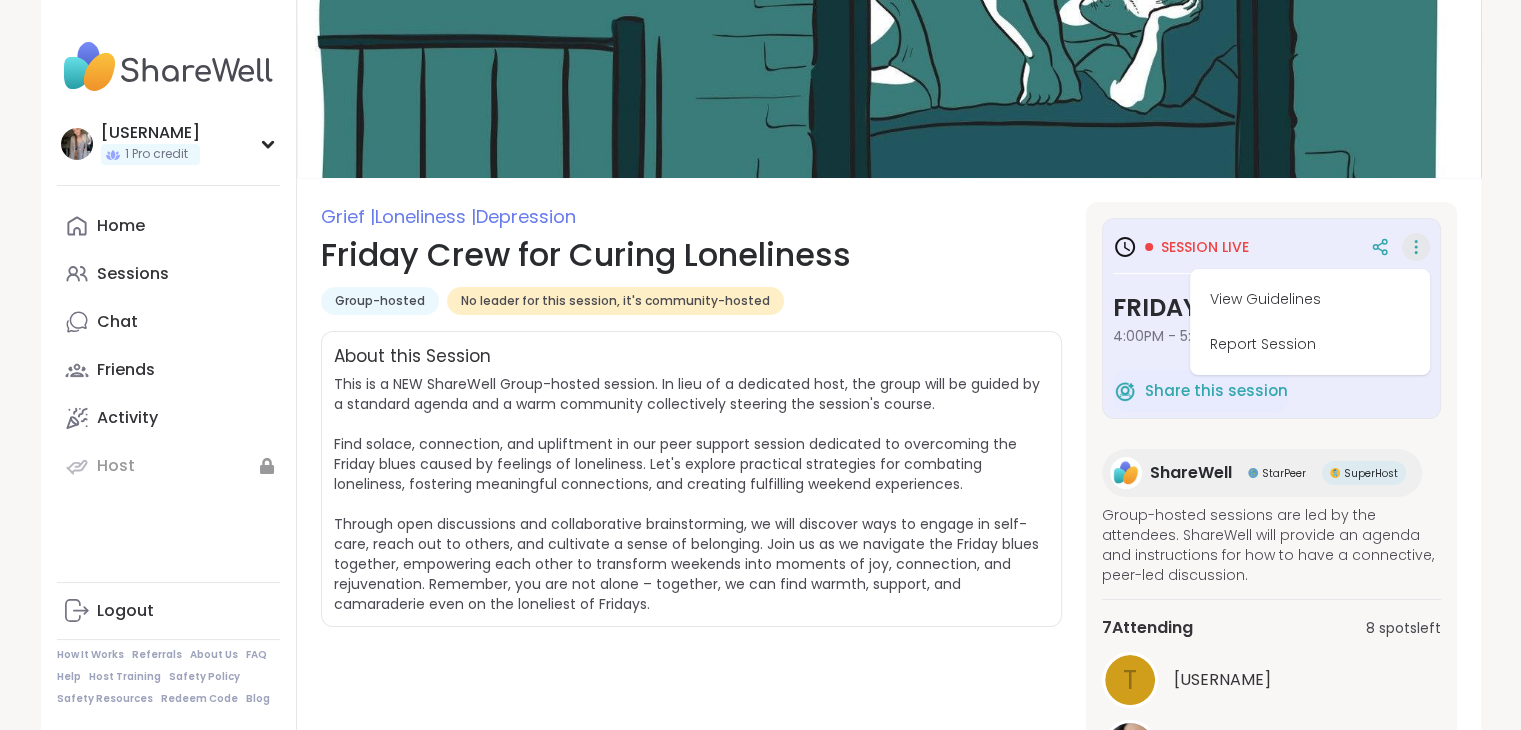click 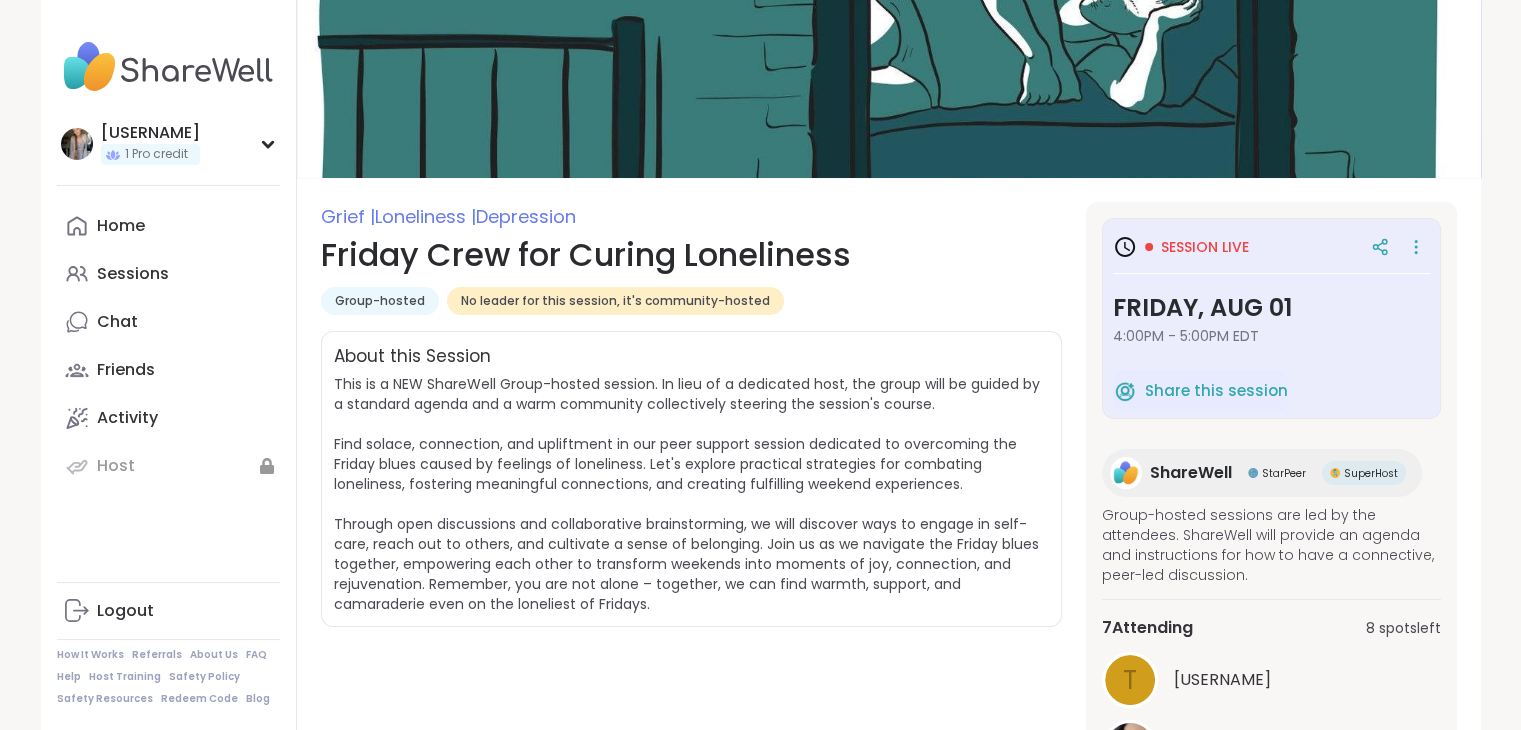 click on "Session live Friday, Aug 01 4:00PM - 5:00PM EDT Share this session" at bounding box center (1271, 318) 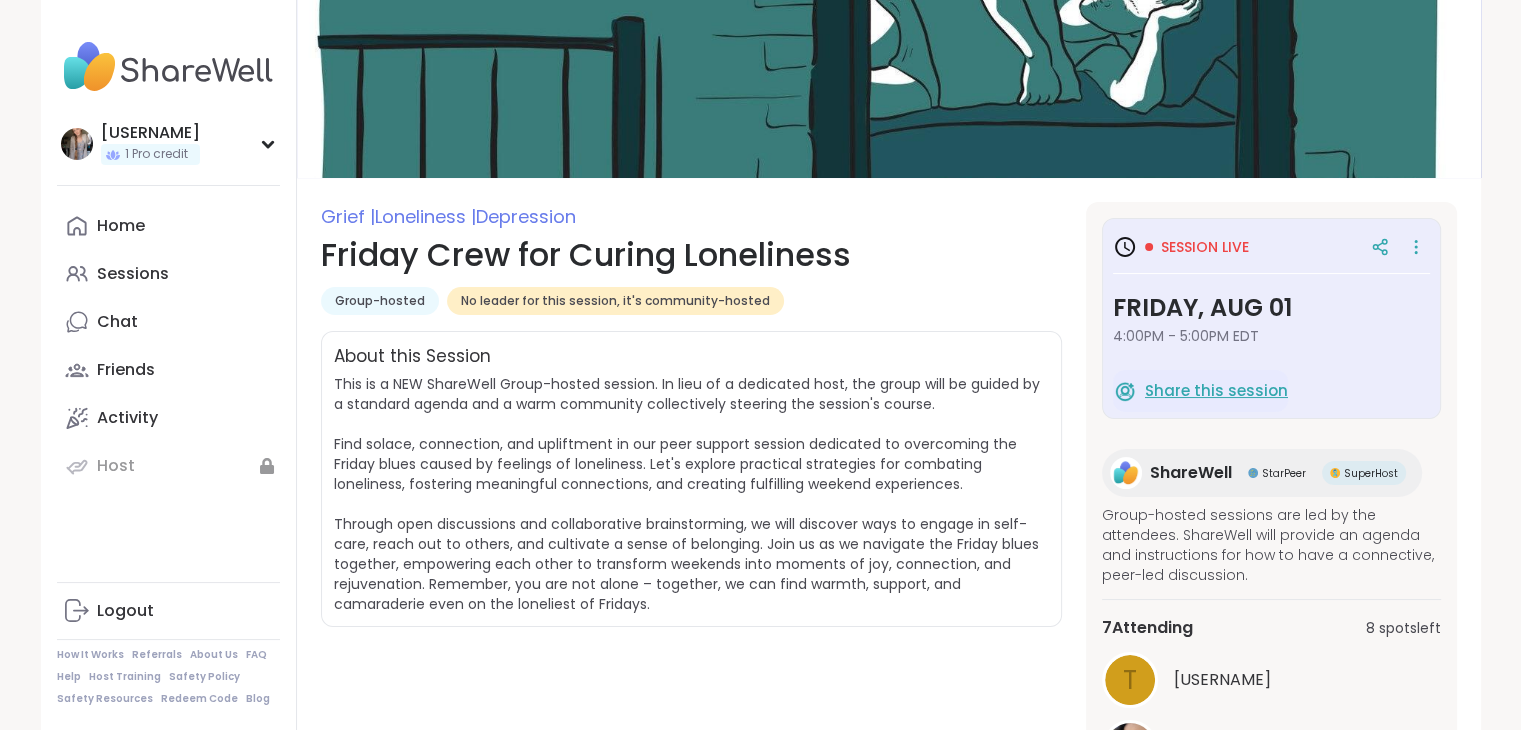 scroll, scrollTop: 6, scrollLeft: 0, axis: vertical 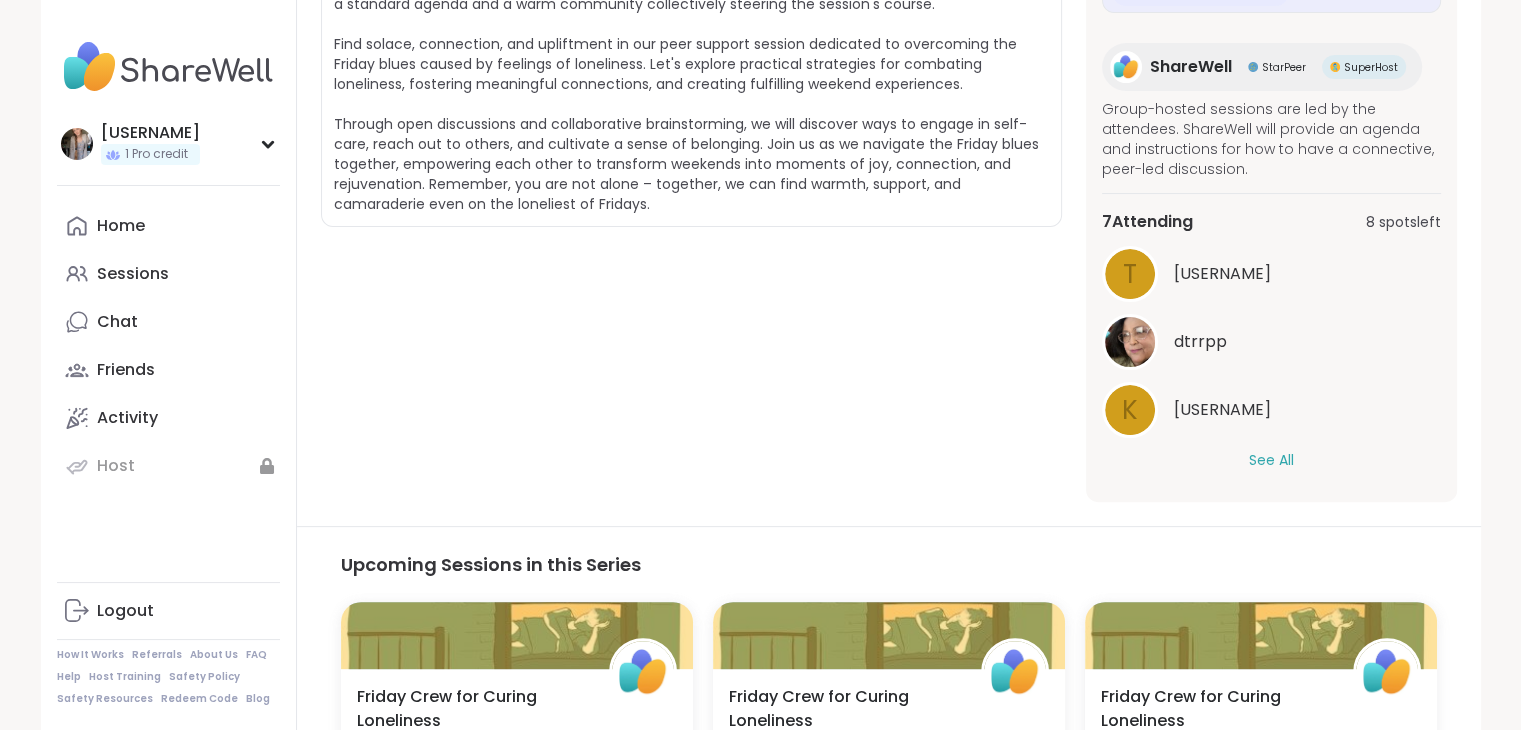 click on "t [USERNAME] dtrrpp K [FIRST]_[LAST] See All" at bounding box center (1271, 358) 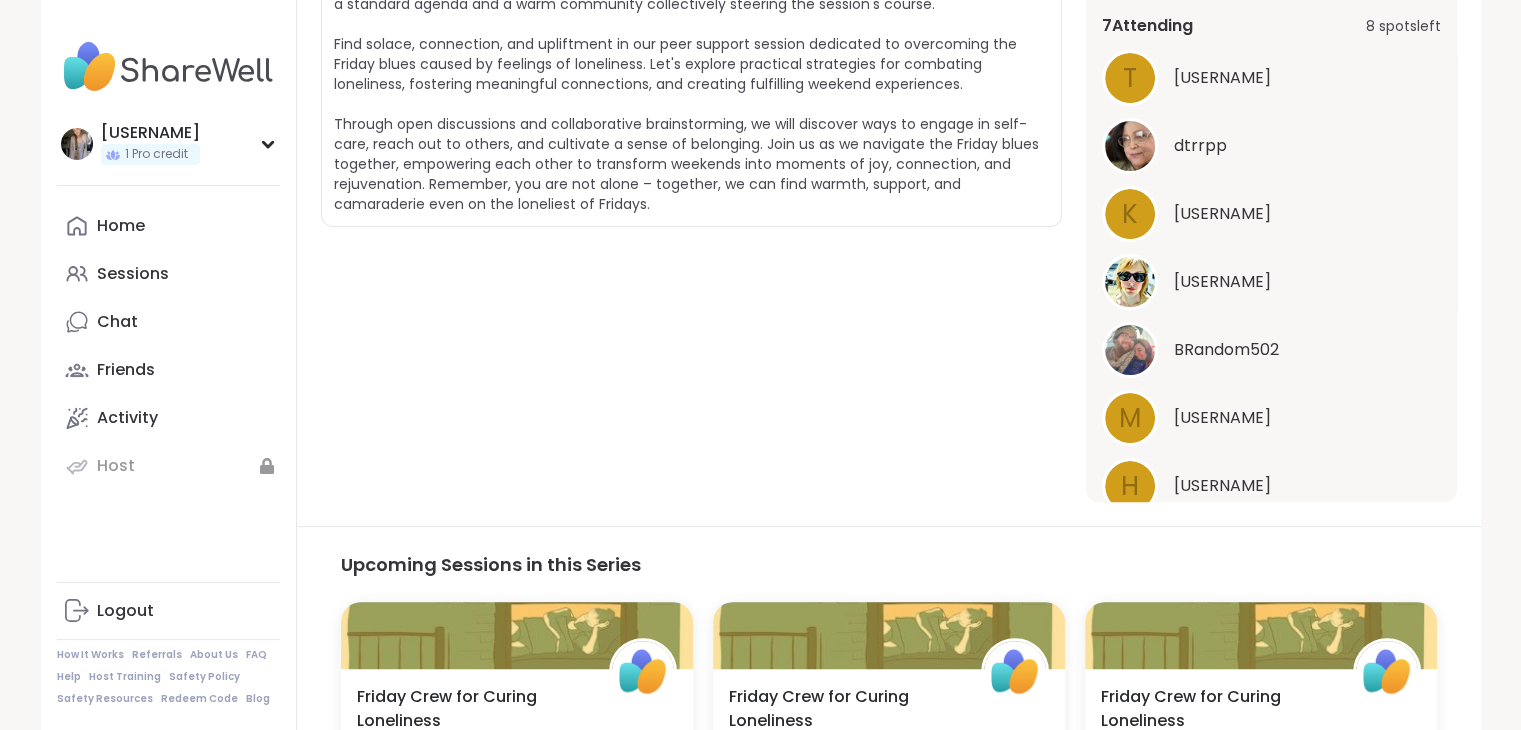 scroll, scrollTop: 278, scrollLeft: 0, axis: vertical 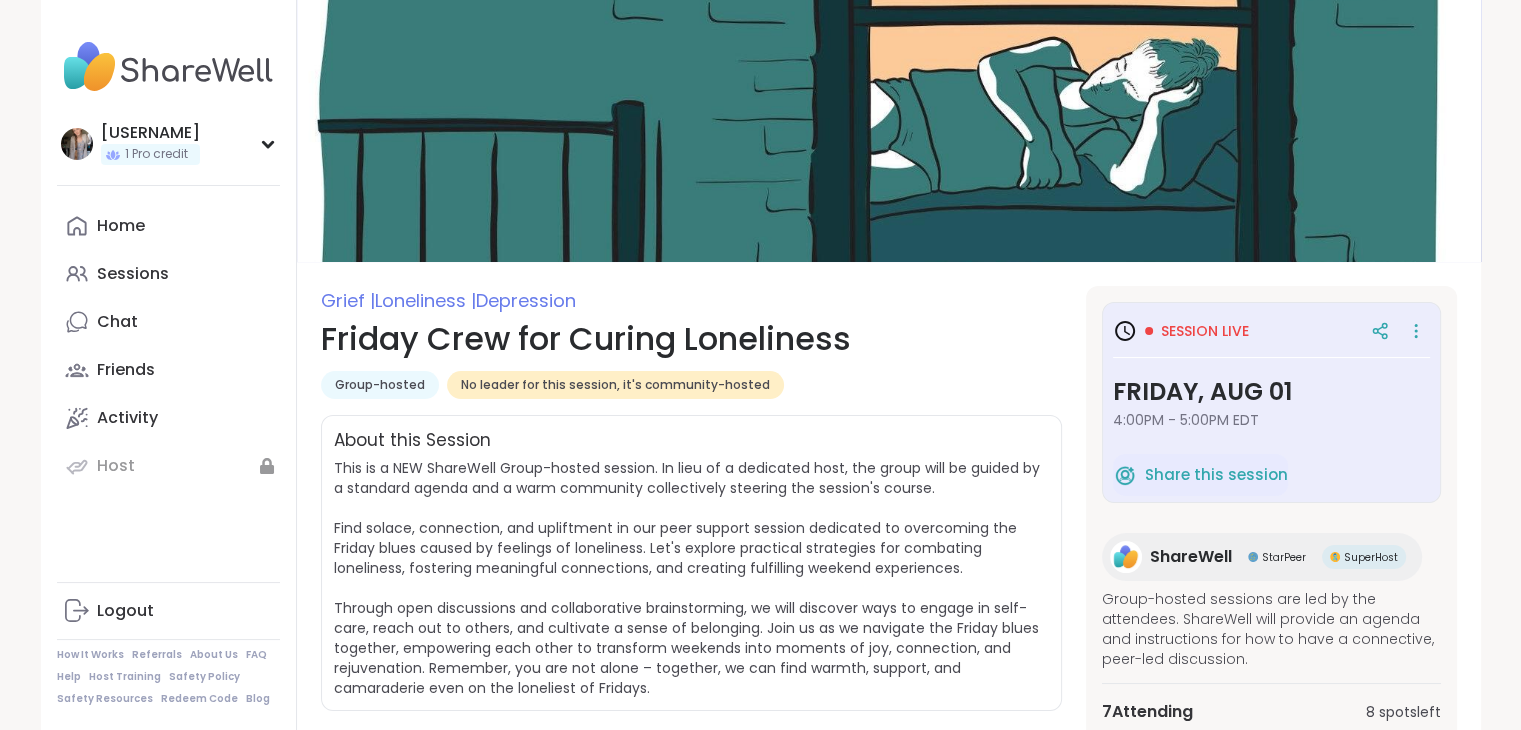 click on "Session live" at bounding box center [1205, 331] 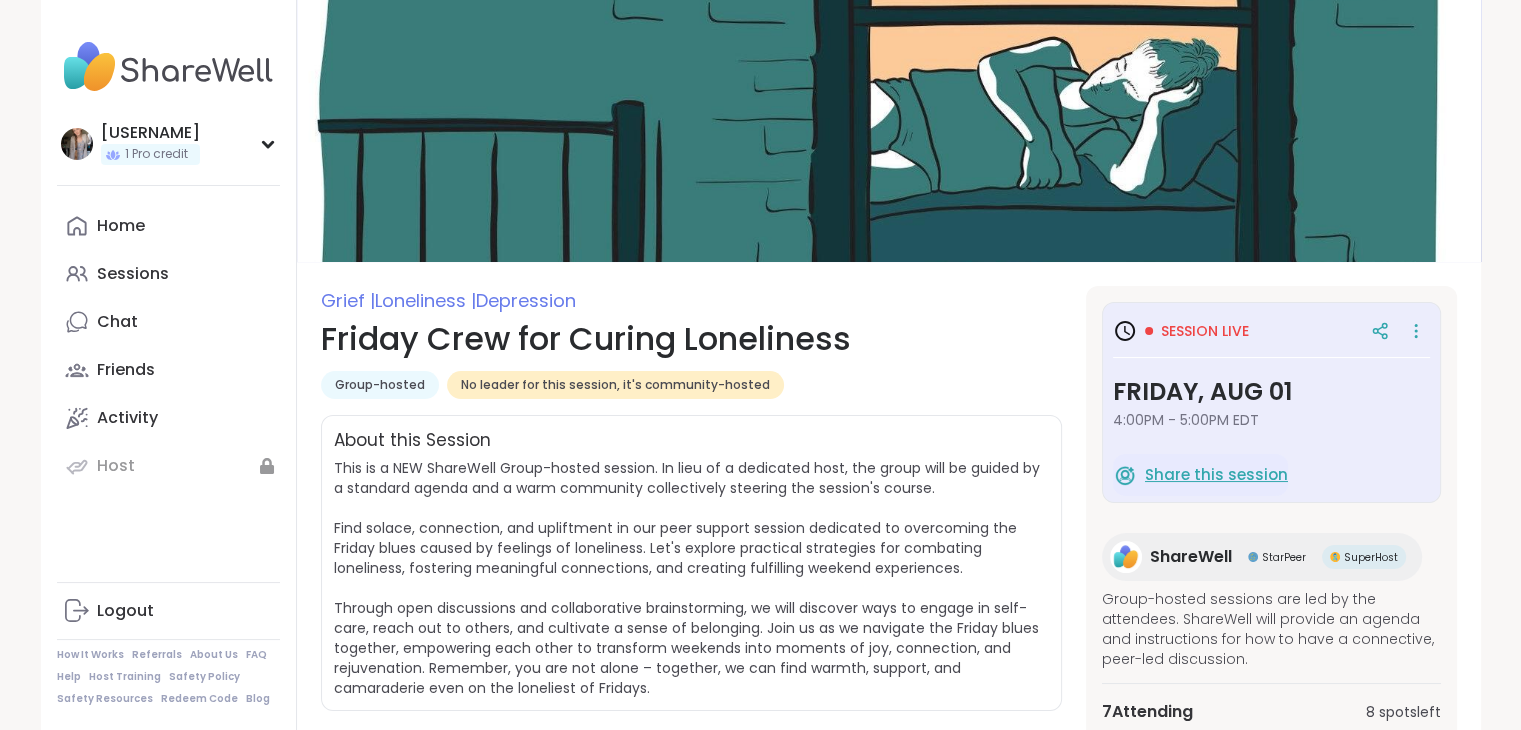 click on "Share this session" at bounding box center [1216, 475] 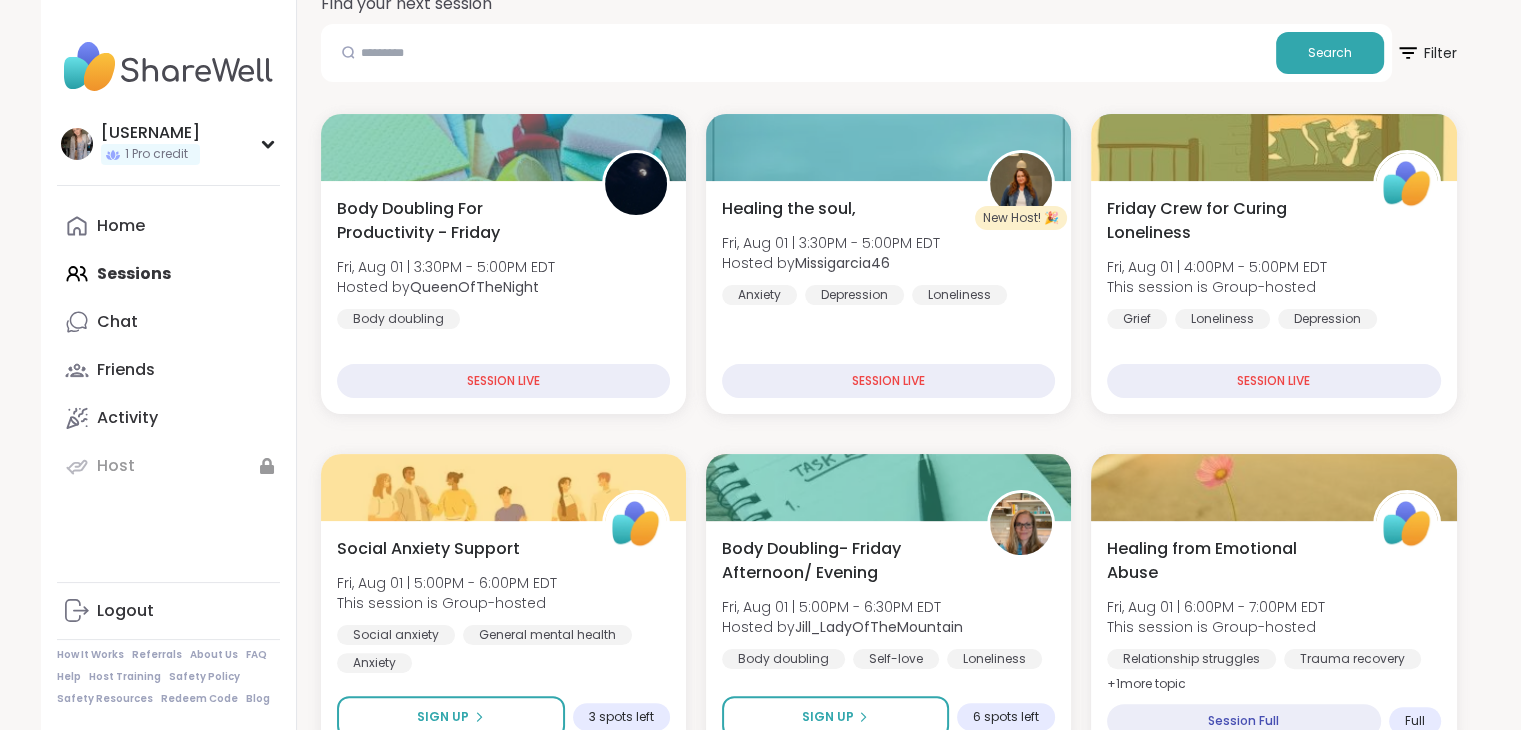 scroll, scrollTop: 400, scrollLeft: 0, axis: vertical 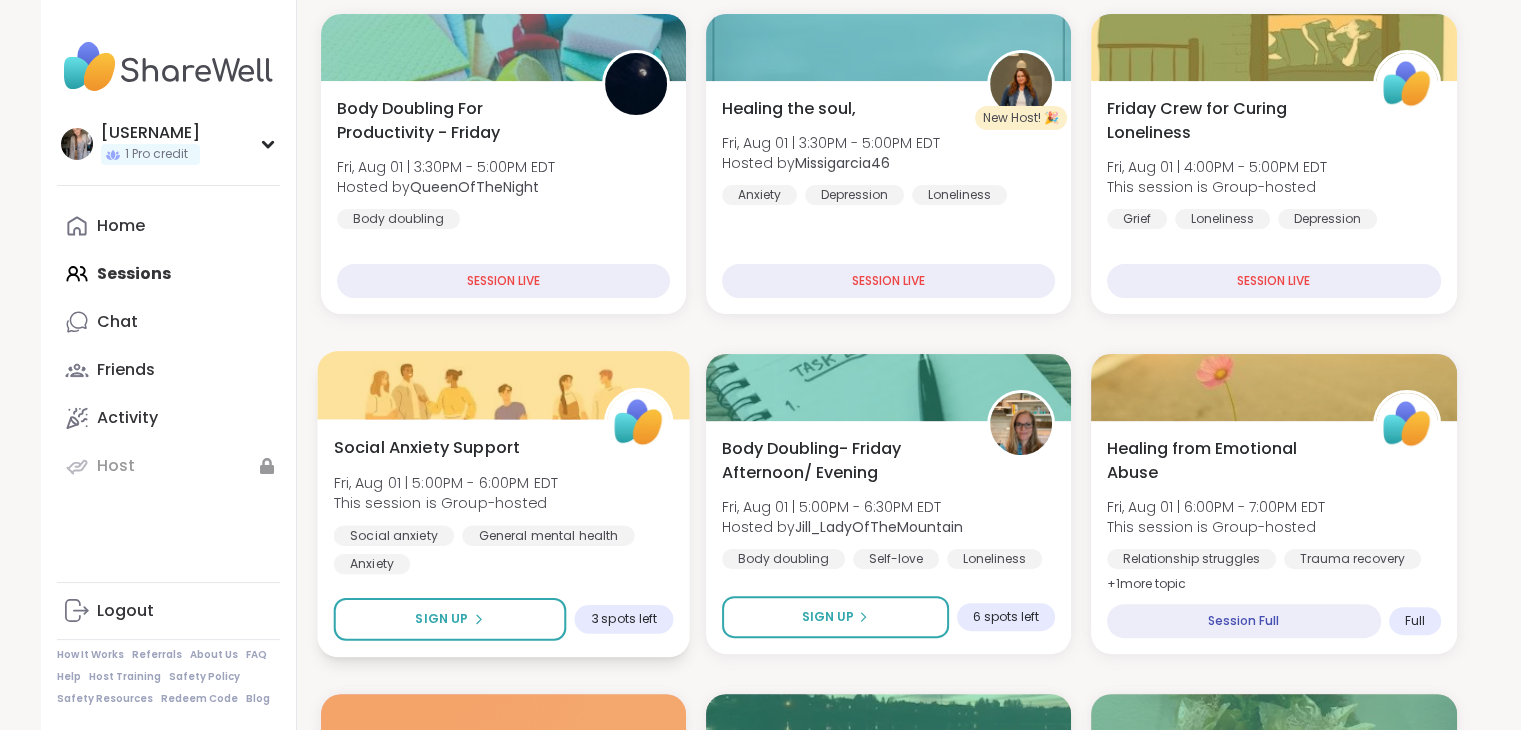 drag, startPoint x: 635, startPoint y: 372, endPoint x: 612, endPoint y: 357, distance: 27.45906 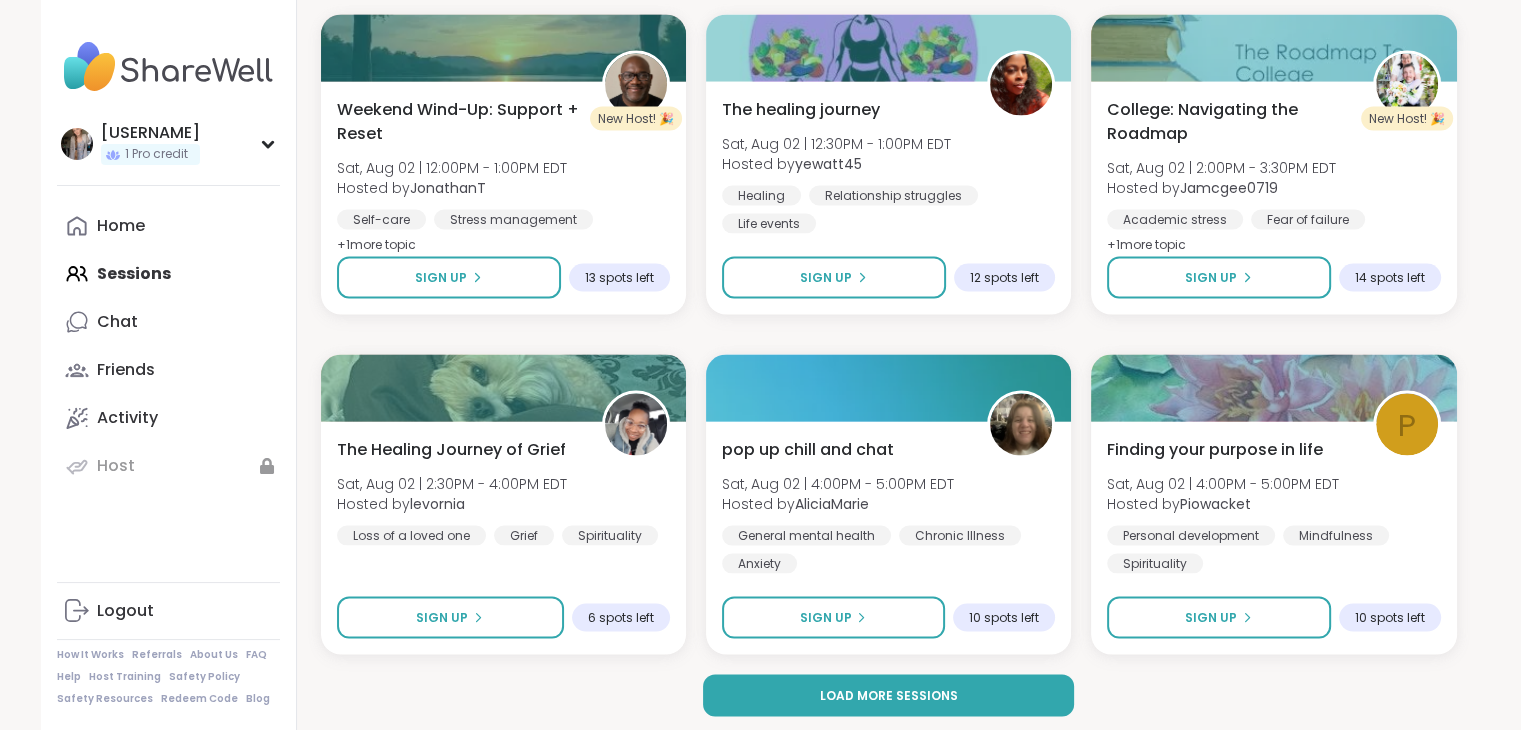 scroll, scrollTop: 3805, scrollLeft: 0, axis: vertical 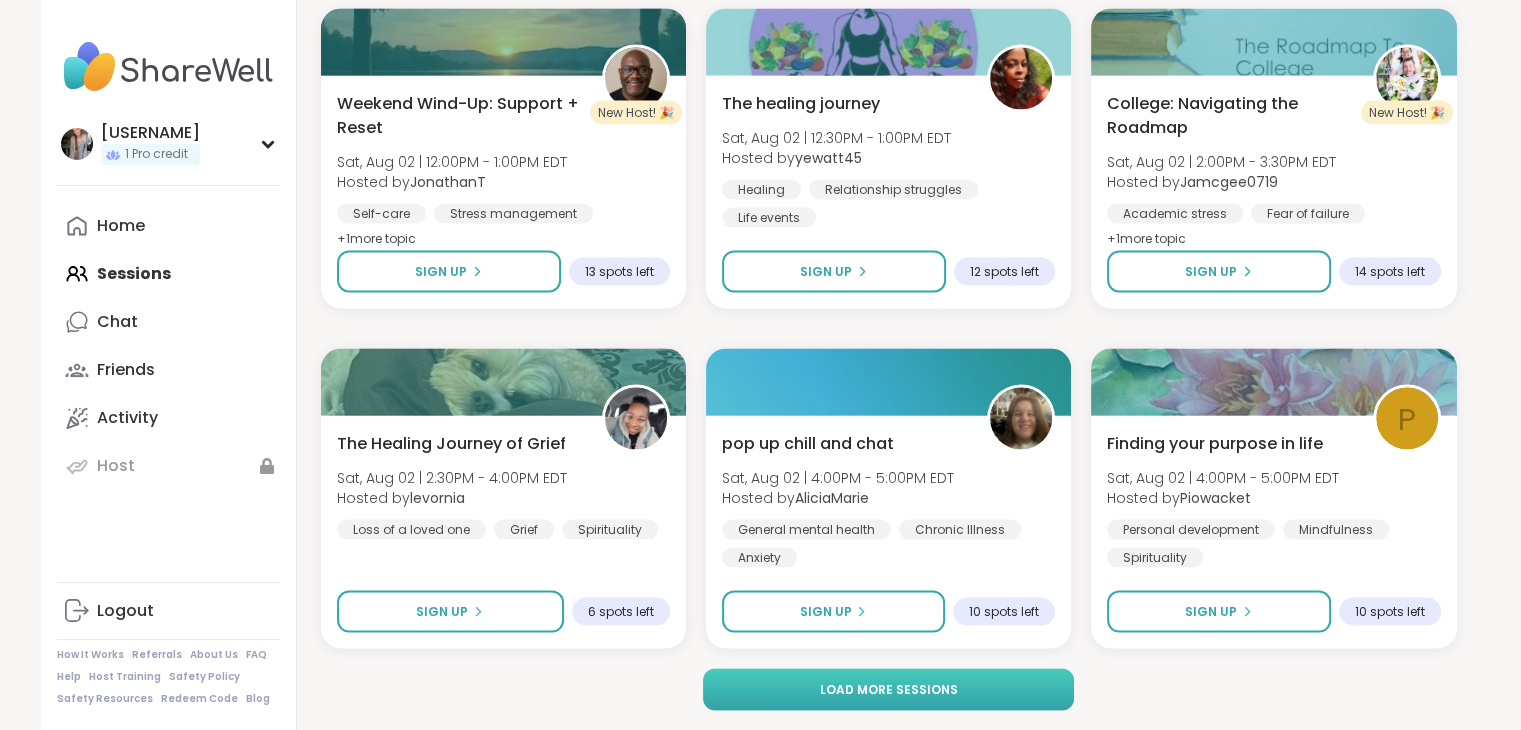 click on "Load more sessions" at bounding box center [888, 690] 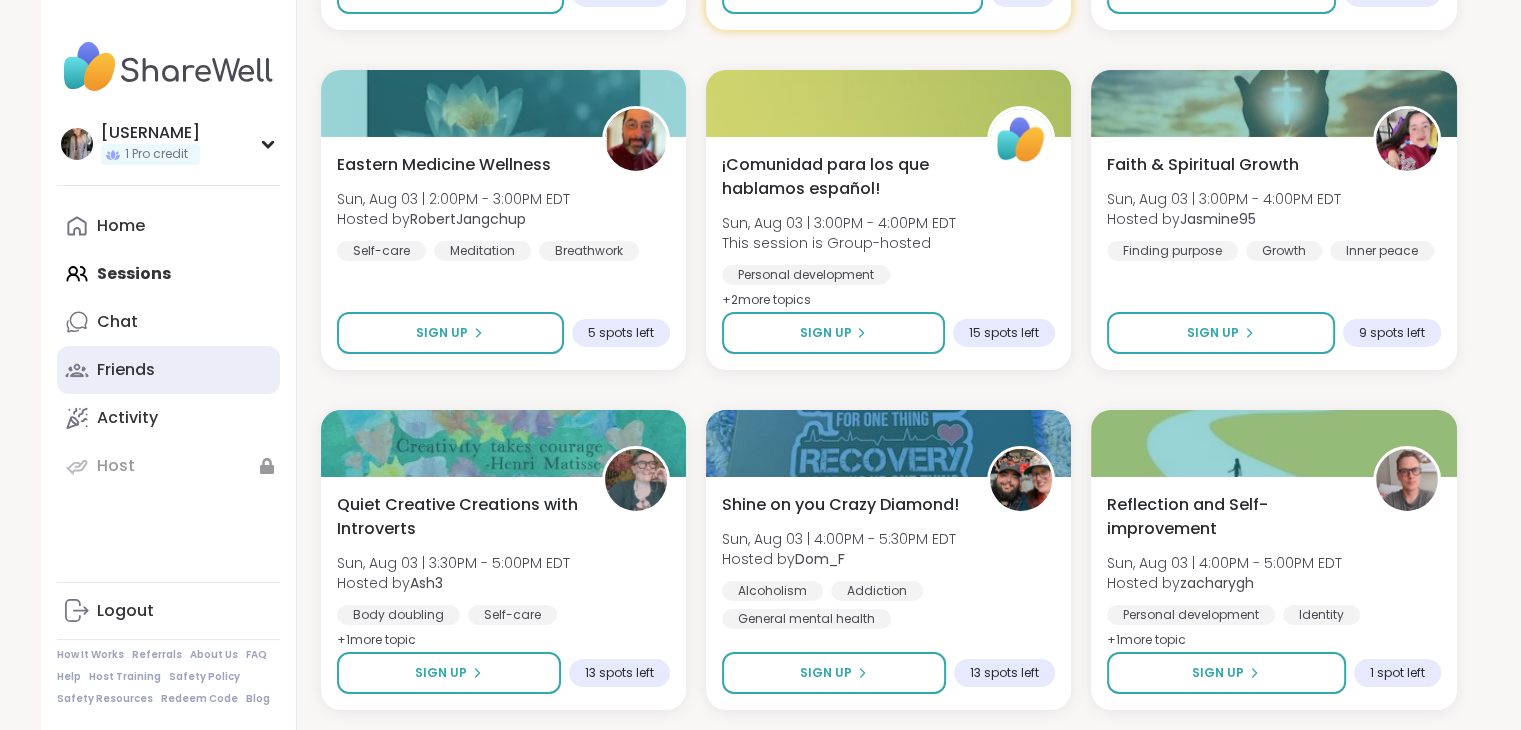scroll, scrollTop: 6805, scrollLeft: 0, axis: vertical 